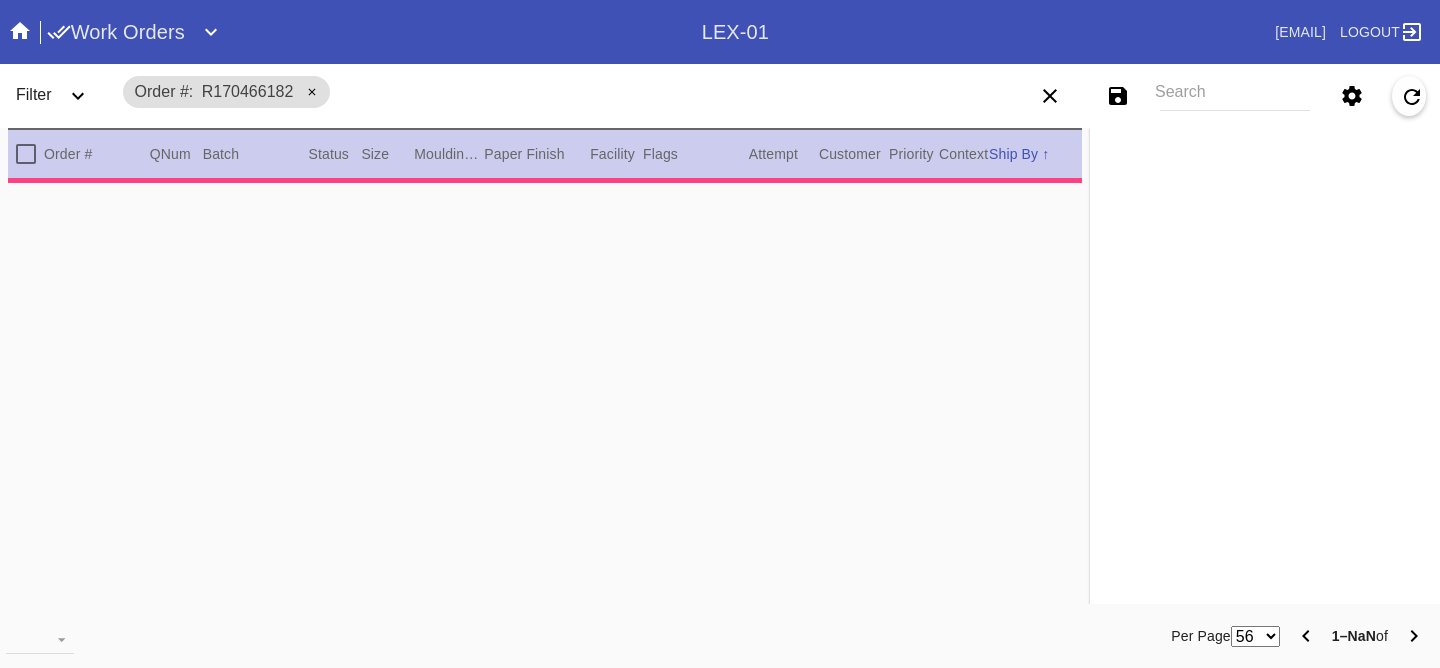 scroll, scrollTop: 0, scrollLeft: 0, axis: both 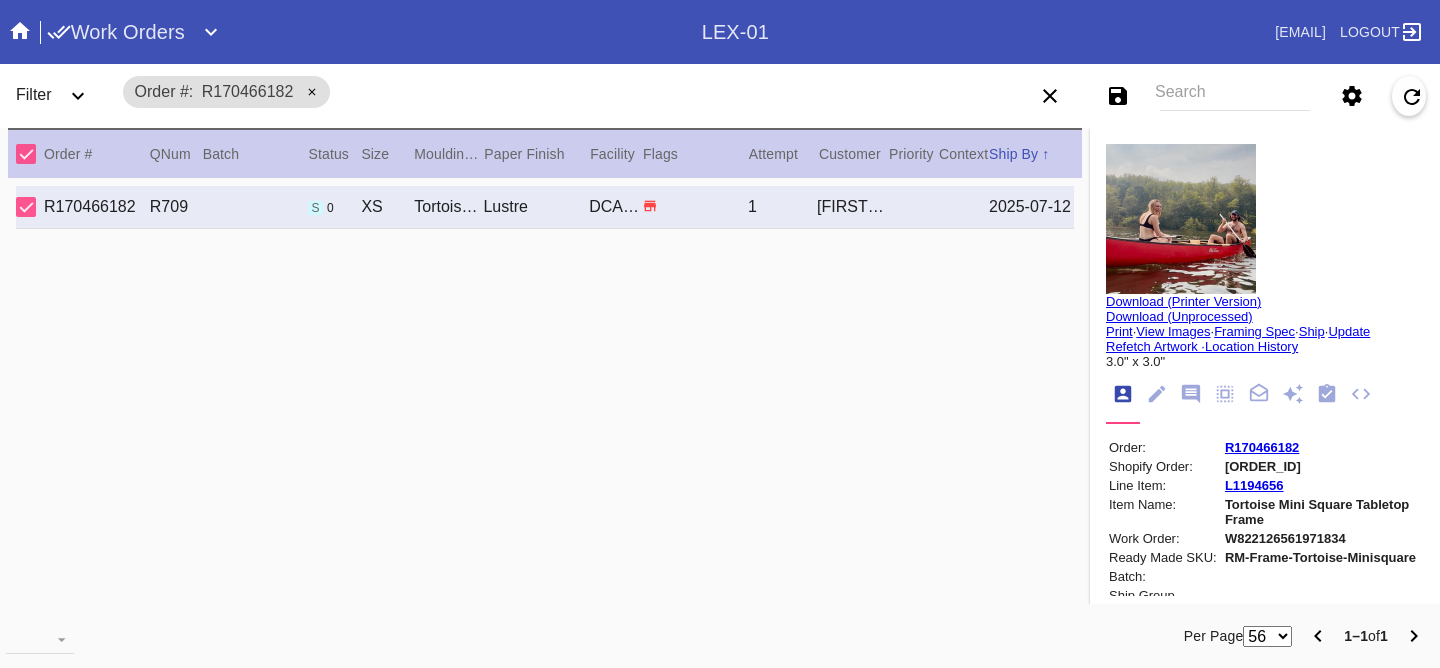 click at bounding box center [1327, 394] 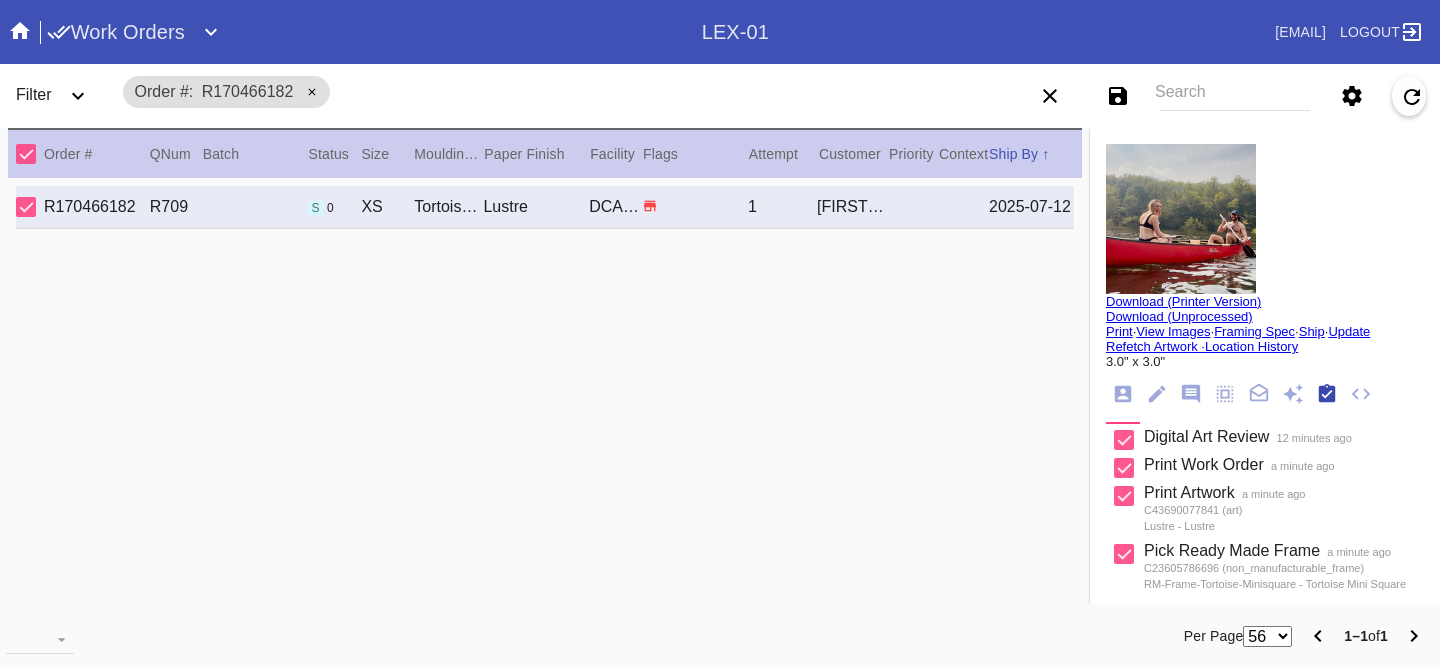 scroll, scrollTop: 320, scrollLeft: 0, axis: vertical 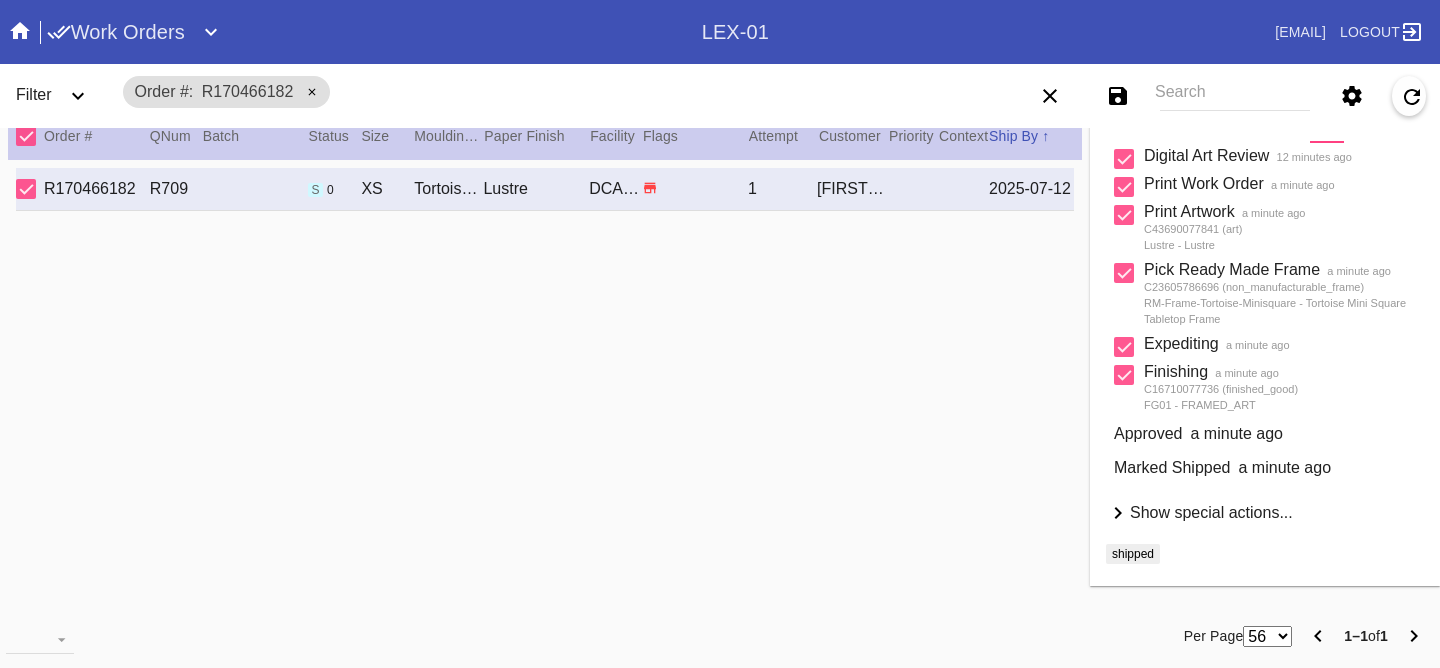 click on "Show special actions..." at bounding box center [1211, 512] 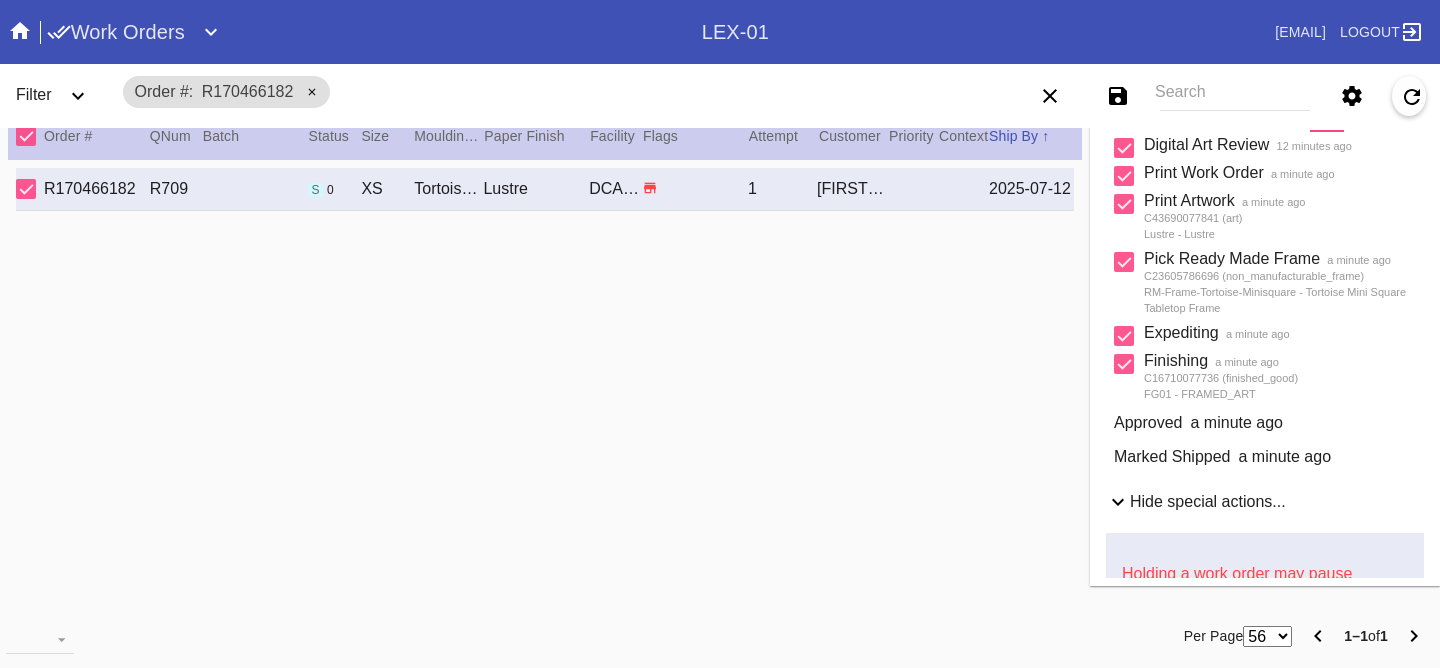 click on "[ORDER_ID] [ORDER_ID] s   0 XS Tortoise Mini Square Tabletop Frame / No Mat Lustre DCA-RTL-CLAR 1 [FIRST] [LAST]
[DATE]" at bounding box center [545, 382] 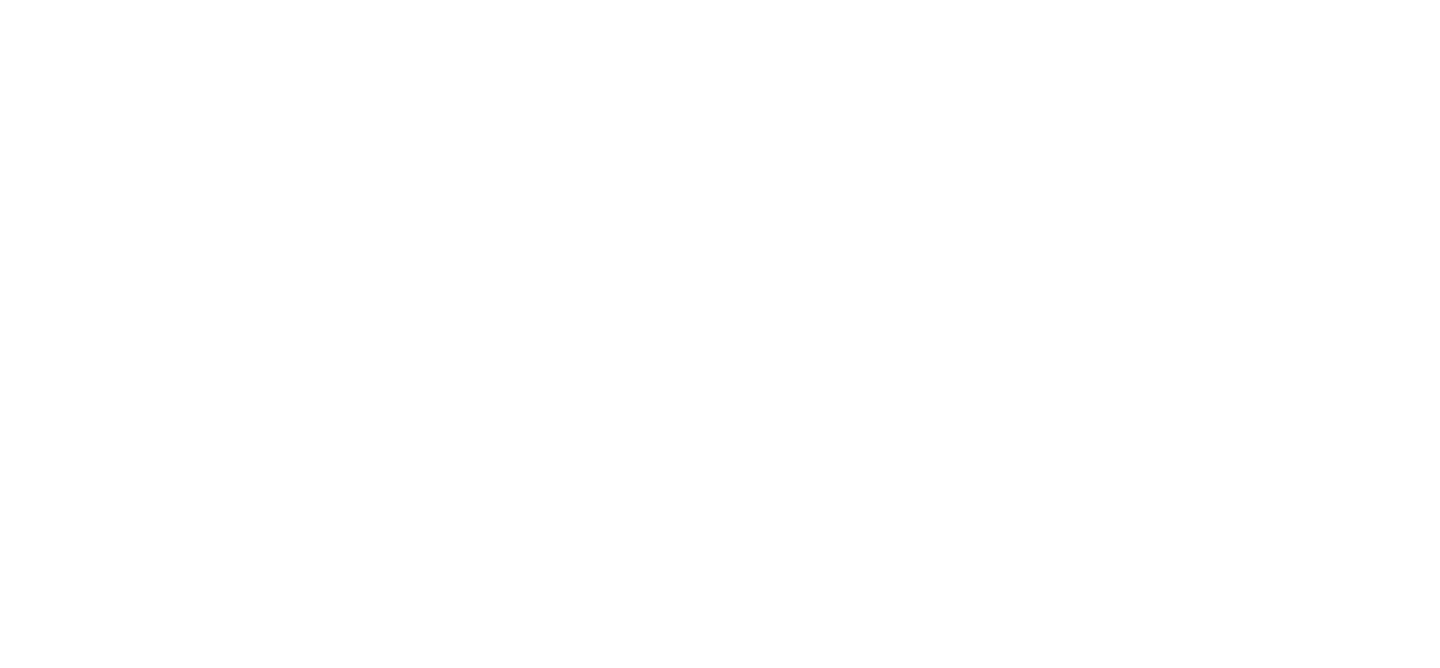 scroll, scrollTop: 0, scrollLeft: 0, axis: both 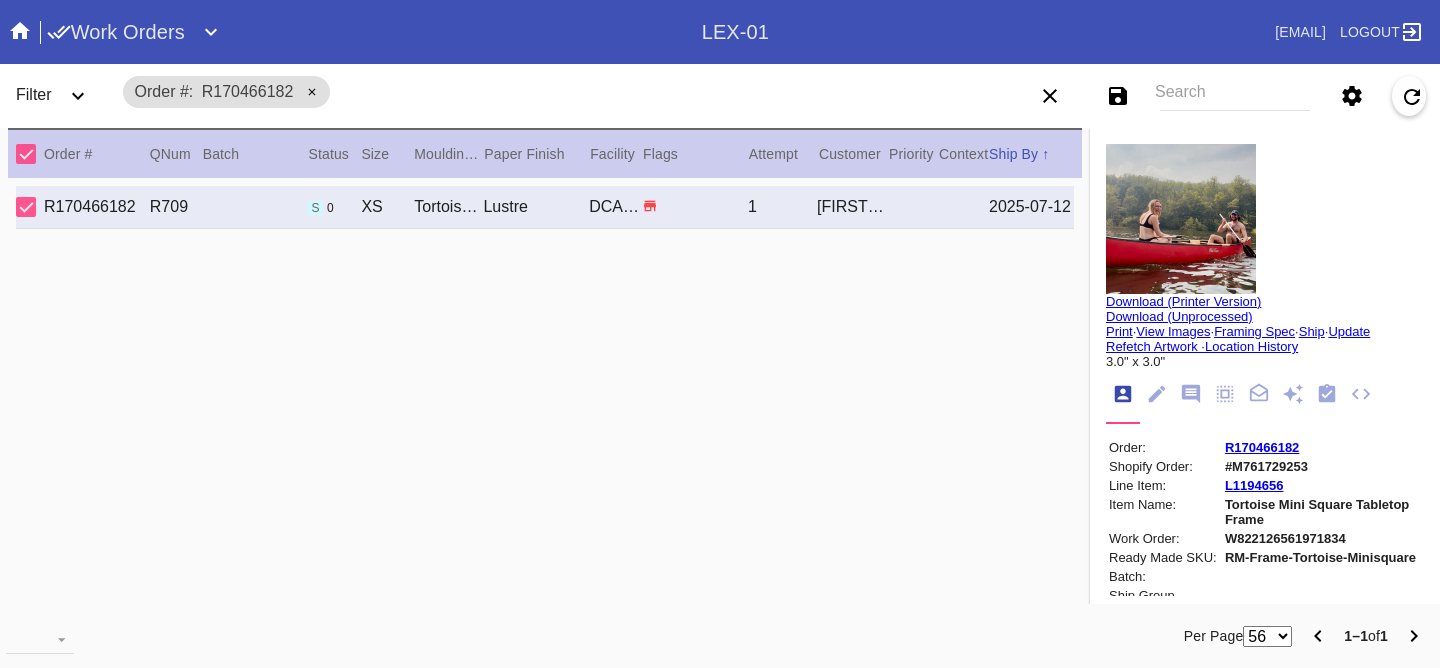 click at bounding box center [1181, 219] 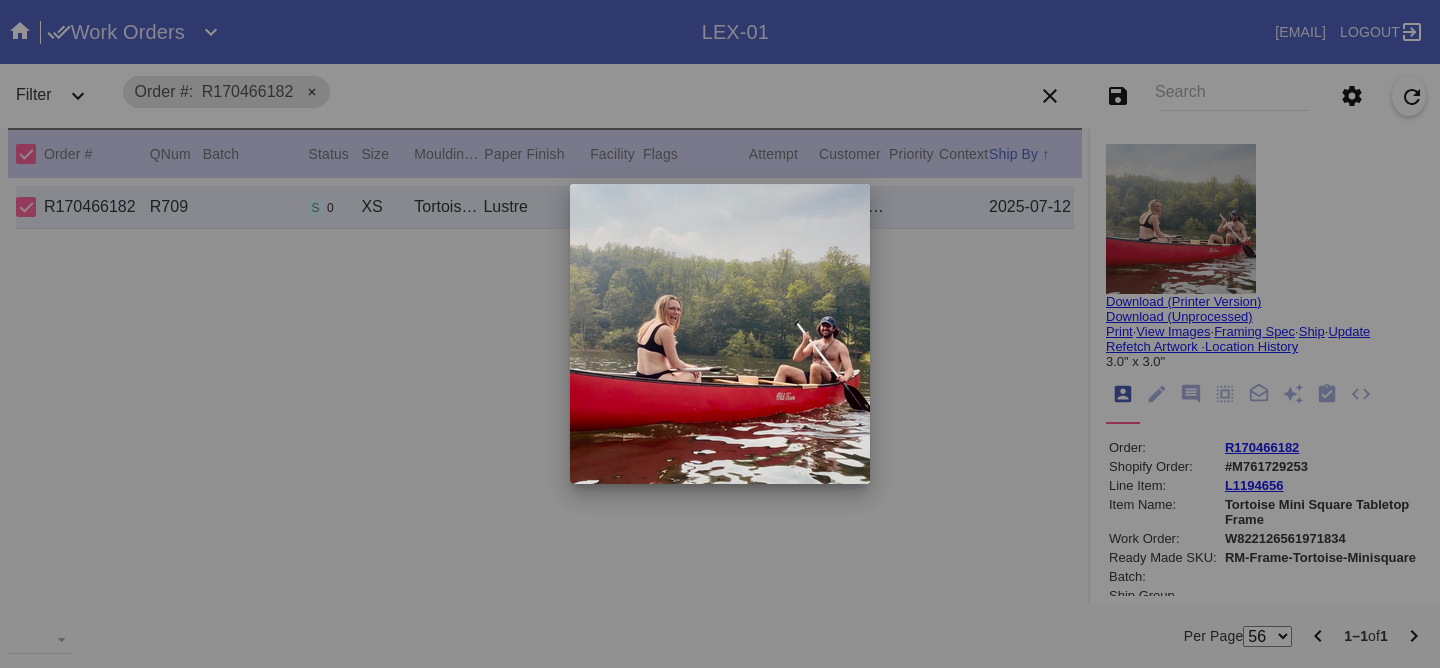 click at bounding box center [720, 334] 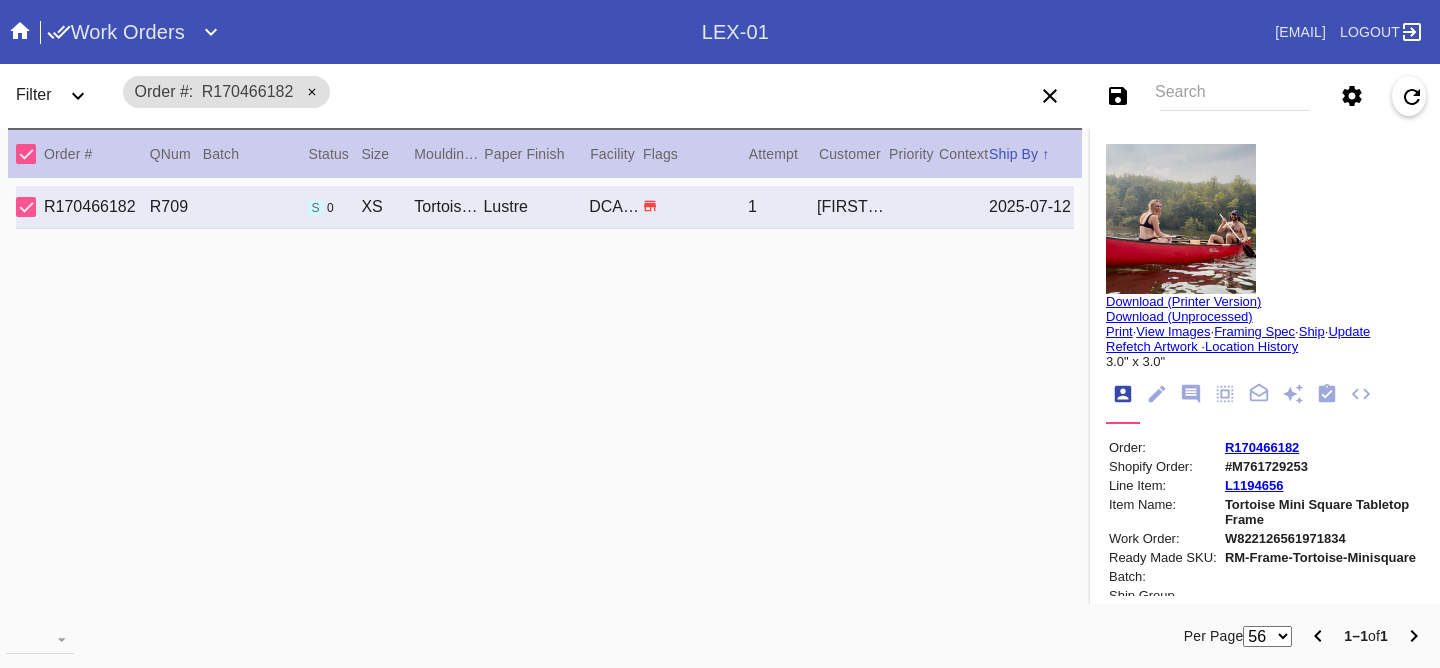 drag, startPoint x: 946, startPoint y: 244, endPoint x: 969, endPoint y: 247, distance: 23.194826 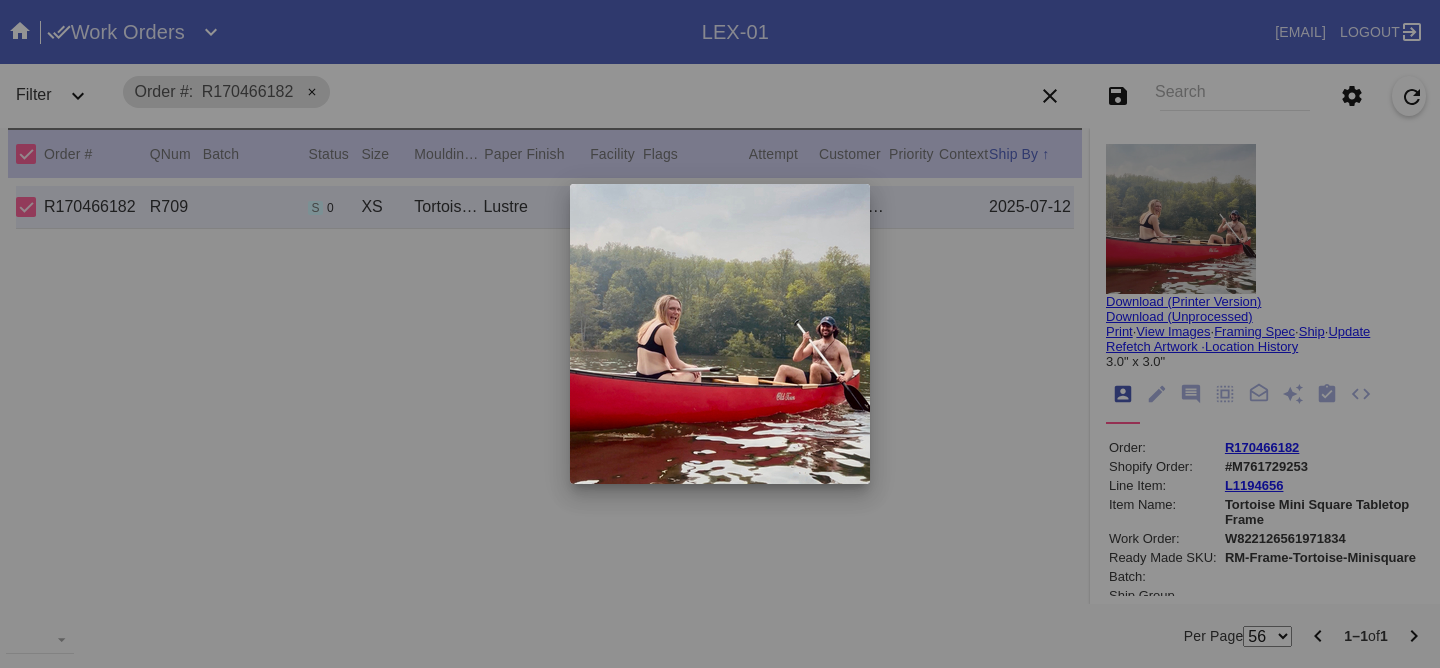 drag, startPoint x: 993, startPoint y: 366, endPoint x: 1331, endPoint y: 397, distance: 339.4186 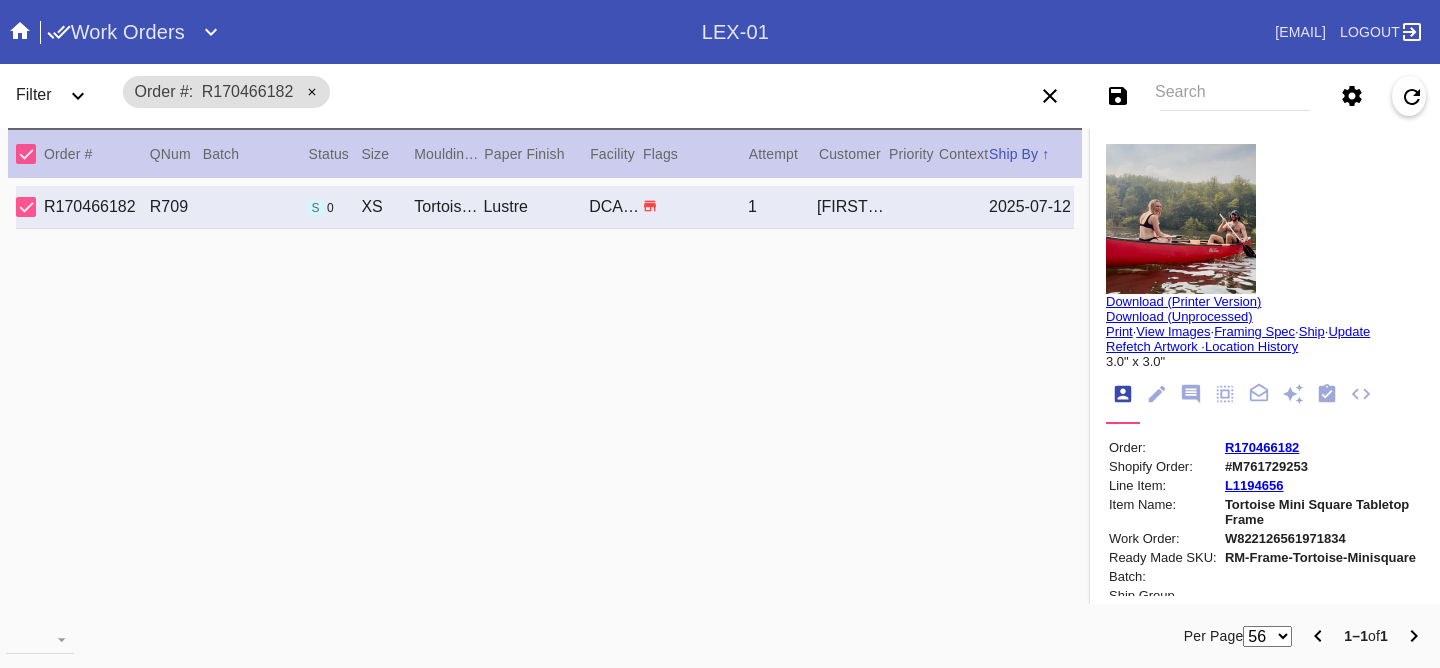 click at bounding box center (1327, 394) 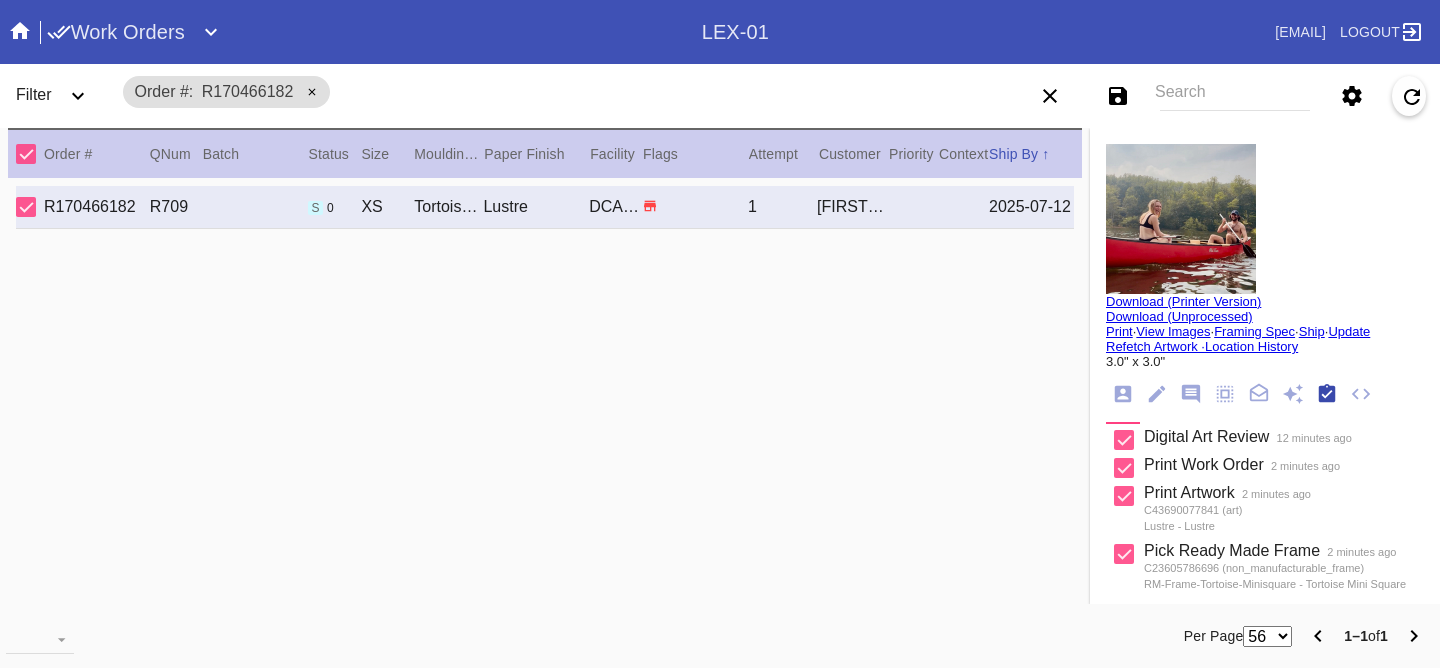 scroll, scrollTop: 320, scrollLeft: 0, axis: vertical 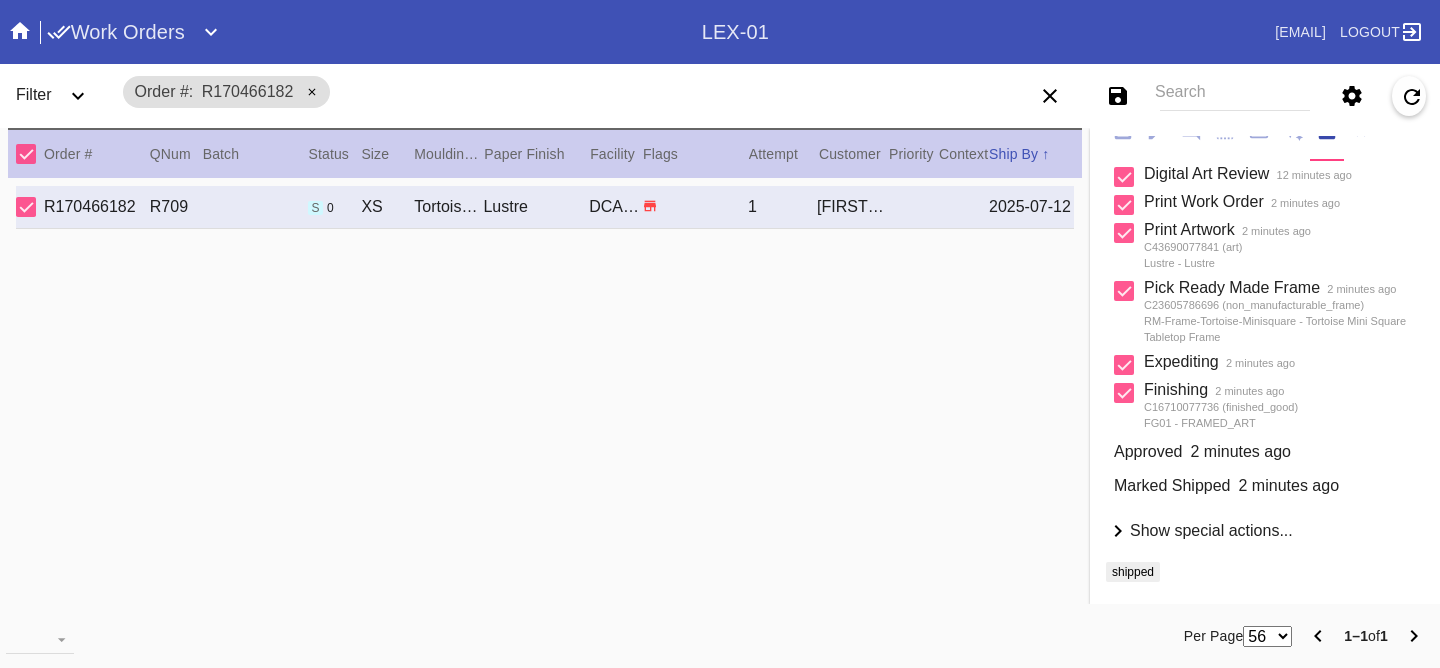 click on "Show special actions..." at bounding box center (1211, 530) 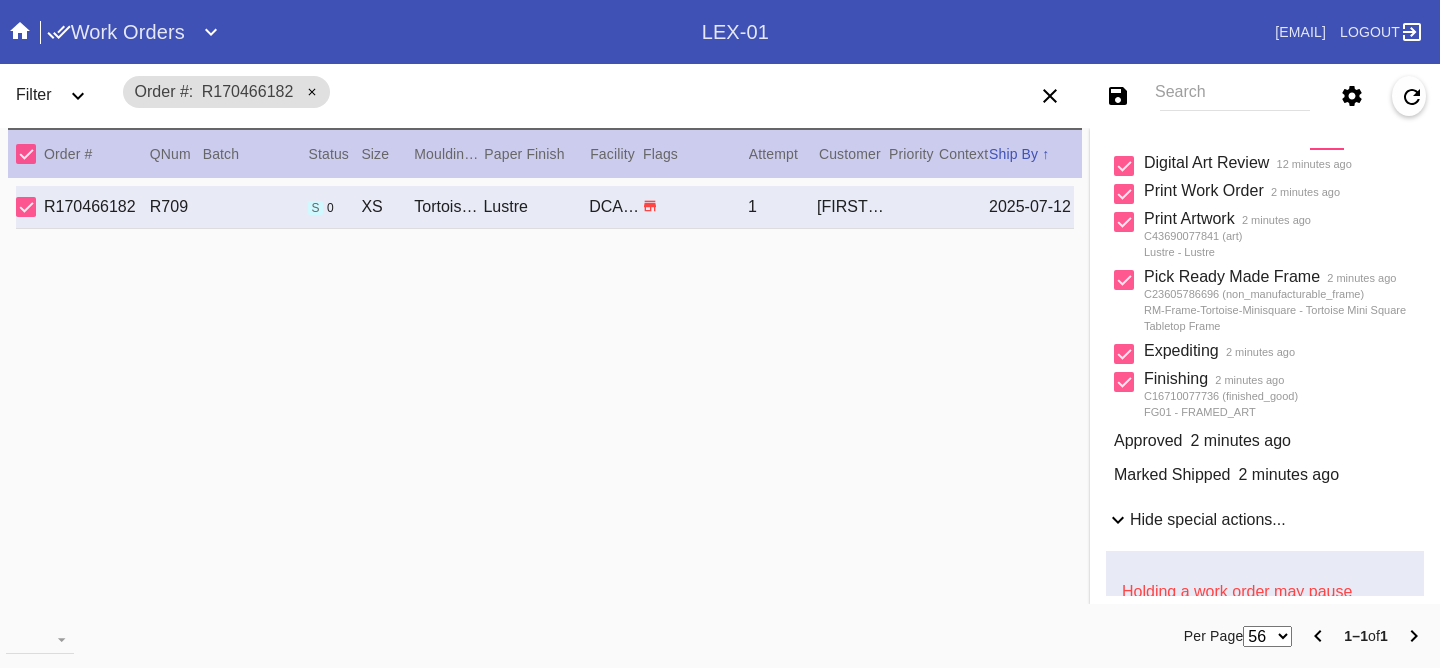 scroll, scrollTop: 788, scrollLeft: 0, axis: vertical 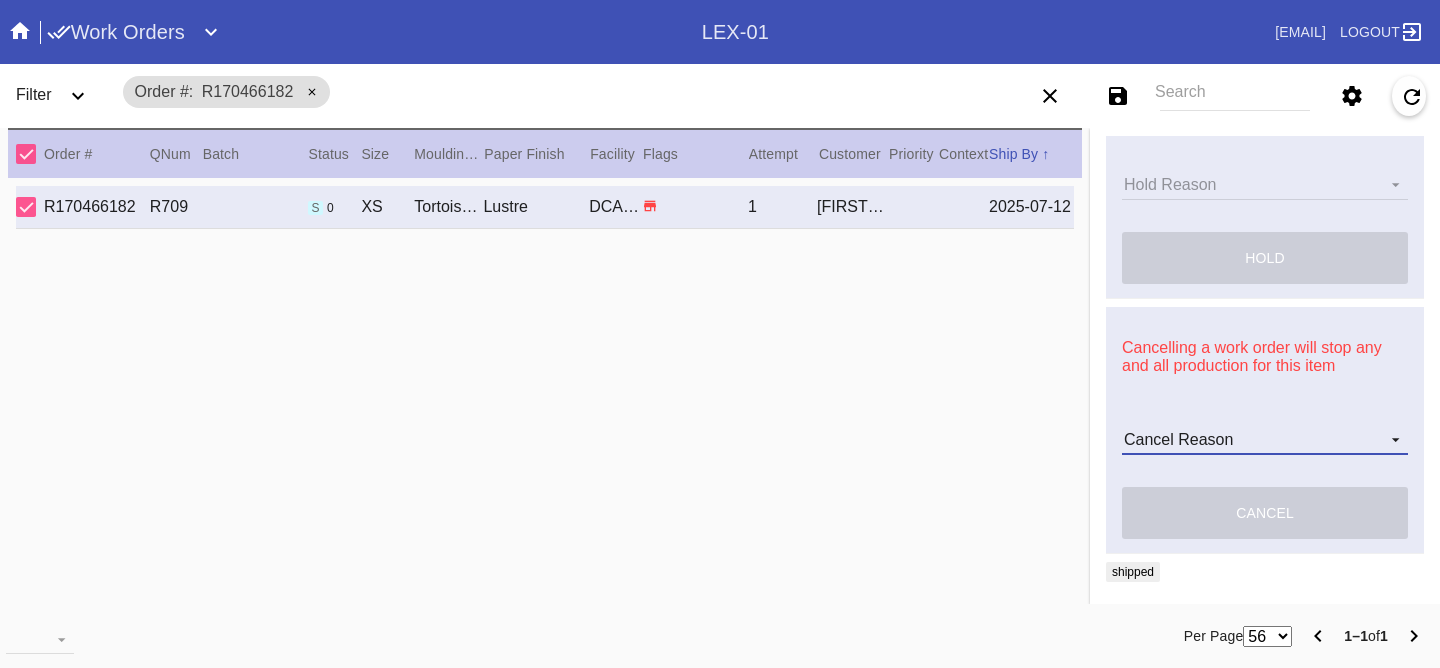 click on "Cancel Reason Customer mid-stream change: Accent mat addition Customer mid-stream change: Add frame stand Customer mid-stream change: Conveyance type change Customer mid-stream change: Designer's choice change Customer mid-stream change: Image change Customer mid-stream change: Mat width change Customer mid-stream change: Mounting type change Customer mid-stream change: Overnight shipping speed Customer mid-stream change: Personalized mat change Customer mid-stream change: Size change Framebridge Cancel: Frame kit not offered Framebridge Cancel: Material too delicate Framebridge Cancel: Material too heavy Framebridge Cancel: Mounting type not offered Framebridge Cancel: Not necessary Framebridge Cancel: Oversize piece Framebridge Cancel: Piece too thick (shadowbox) Framebridge Cancel: Print quality Framebridge Cancel: Turn buttons not offered Other: Customer changed mind Other: Lost/Damaged art - no replacement available Other: Lost/Damaged art - no replacement desired" at bounding box center [1265, 440] 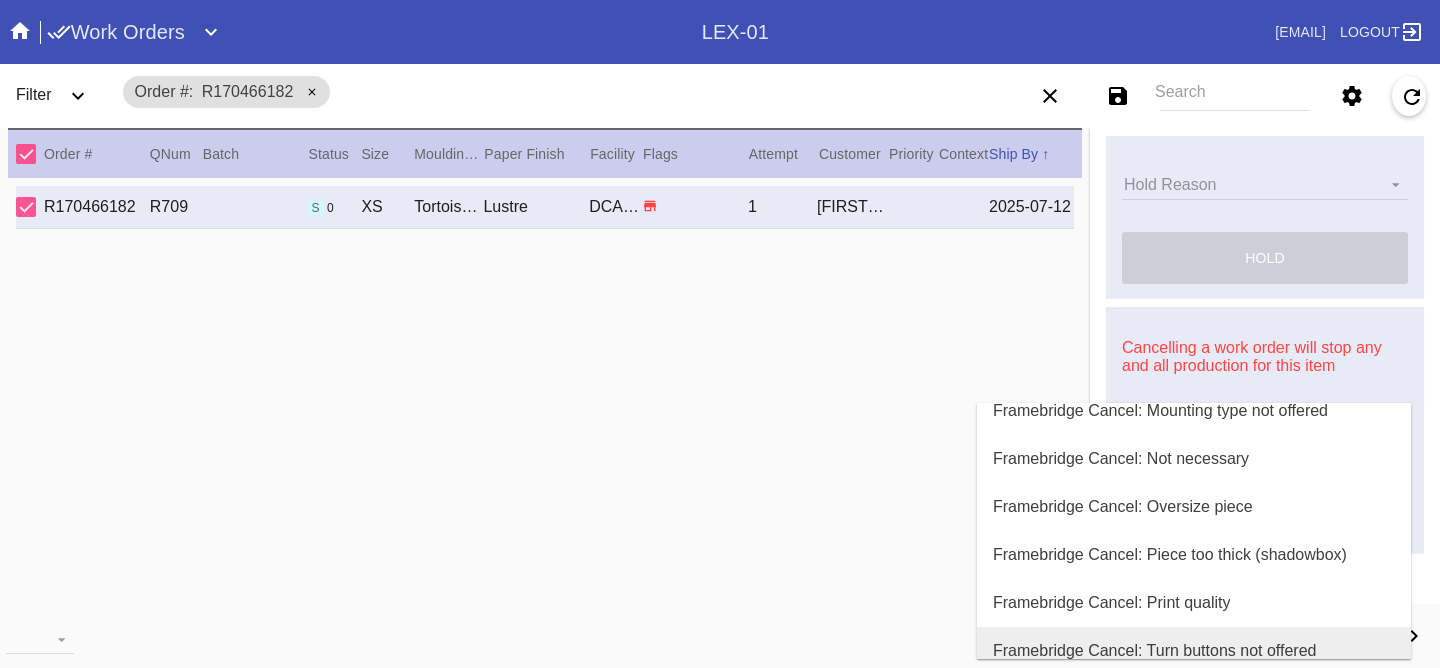 scroll, scrollTop: 800, scrollLeft: 0, axis: vertical 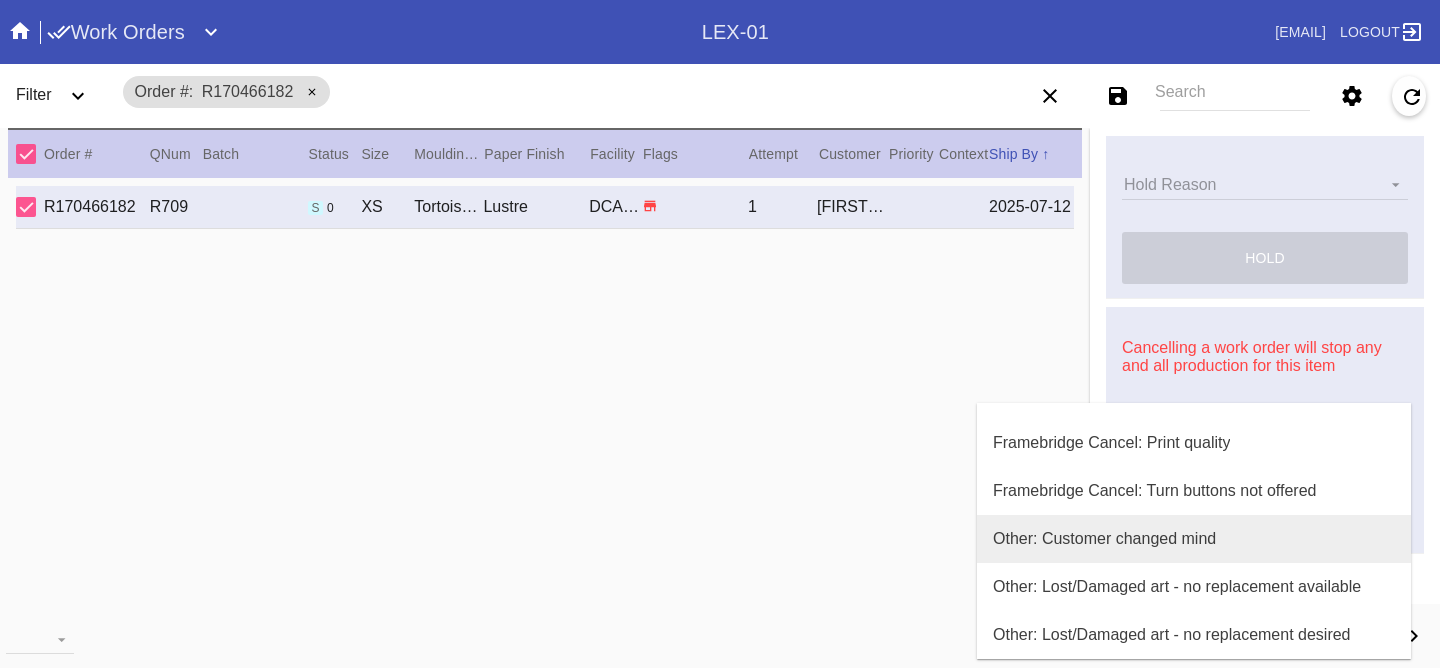 click on "Other: Customer changed mind" at bounding box center (1194, 539) 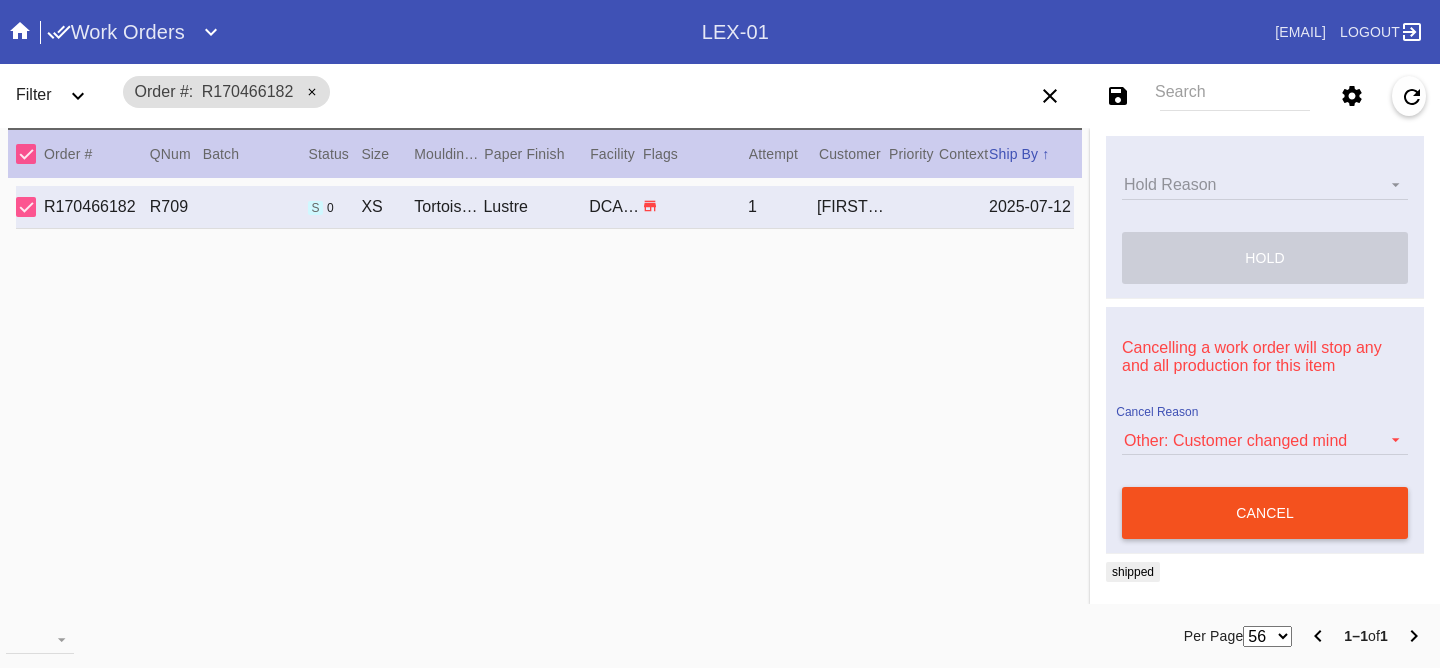 click on "cancel" at bounding box center [1265, 513] 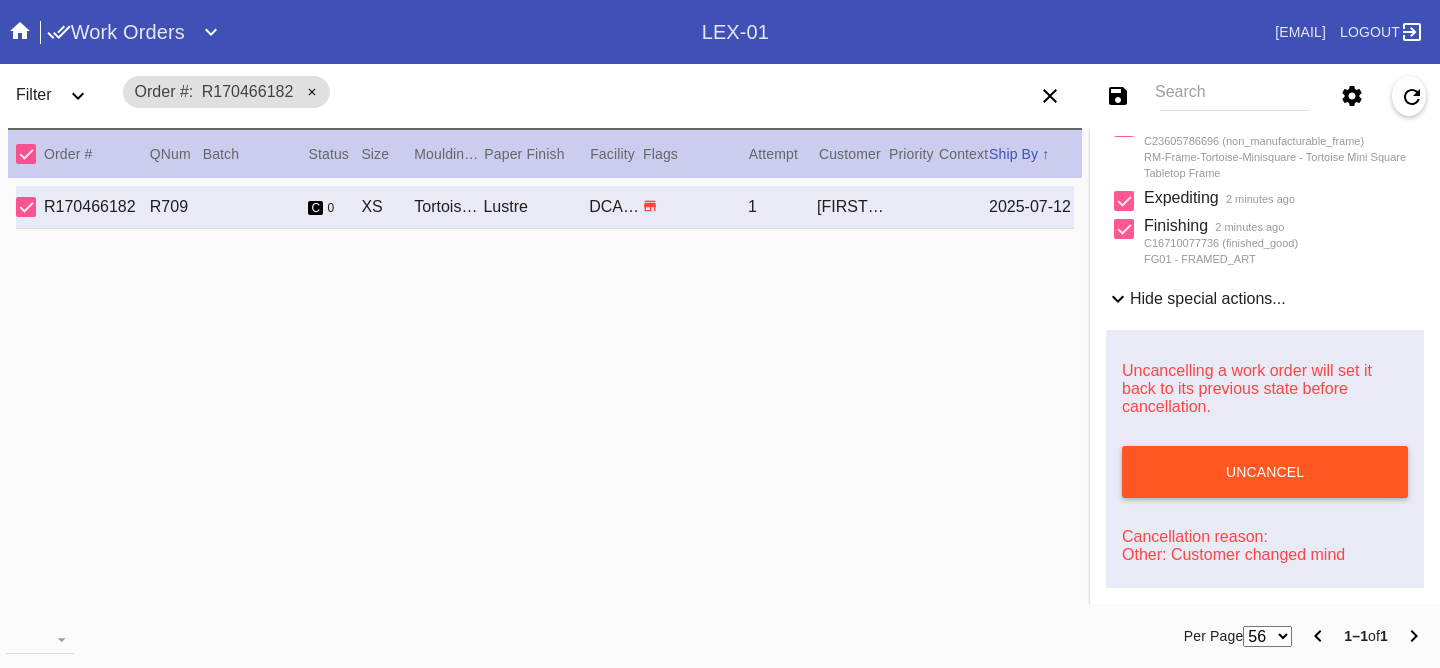 scroll, scrollTop: 440, scrollLeft: 0, axis: vertical 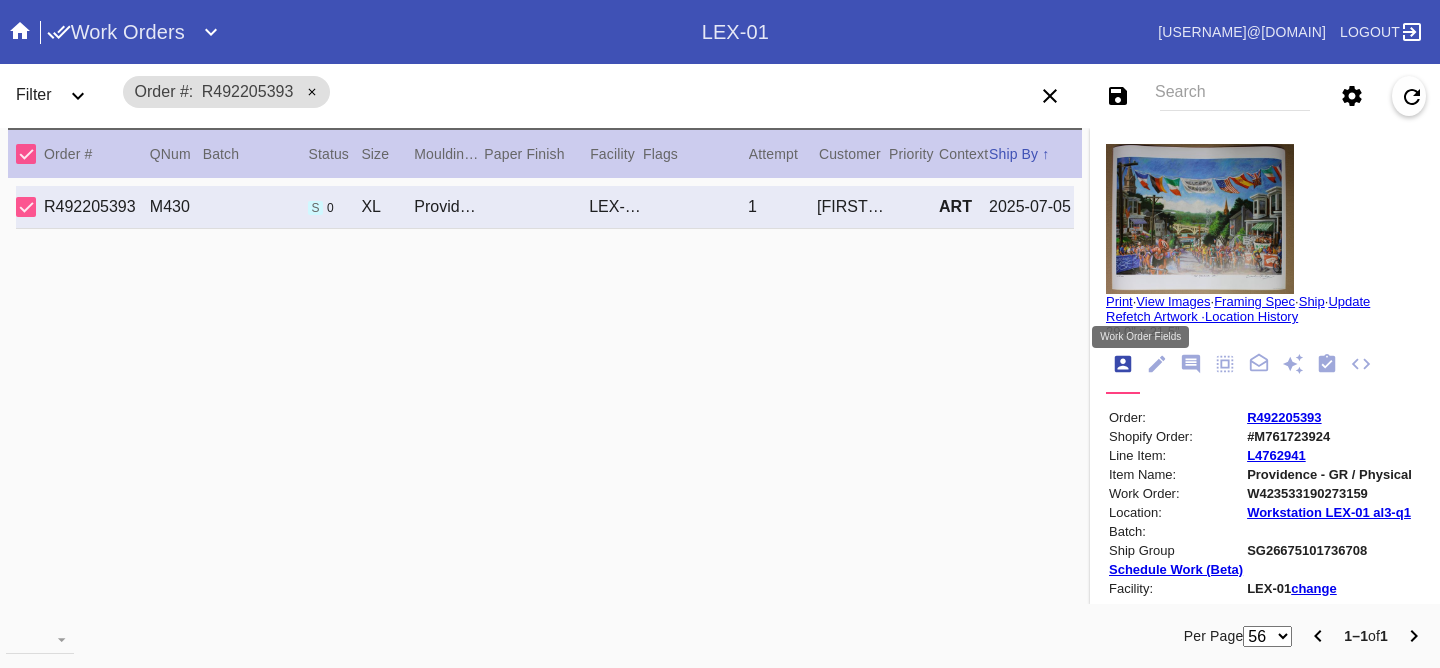 click at bounding box center [1157, 364] 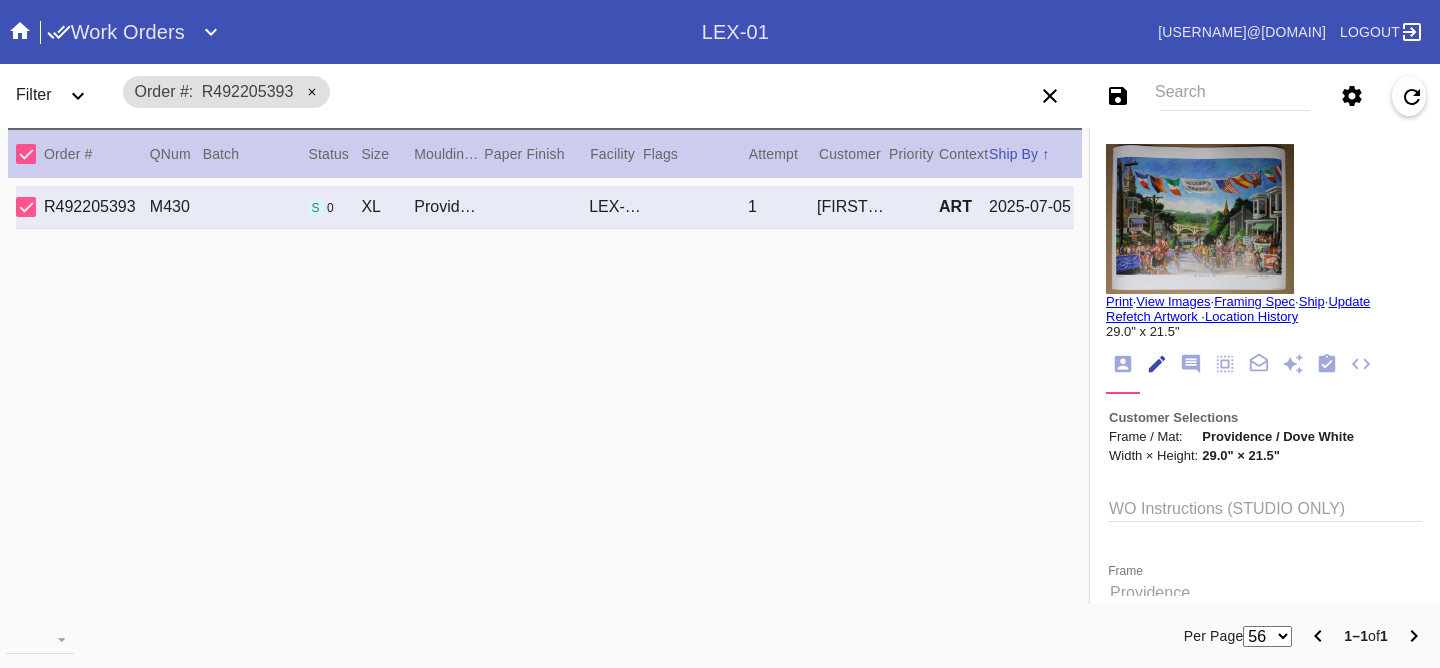 scroll, scrollTop: 73, scrollLeft: 0, axis: vertical 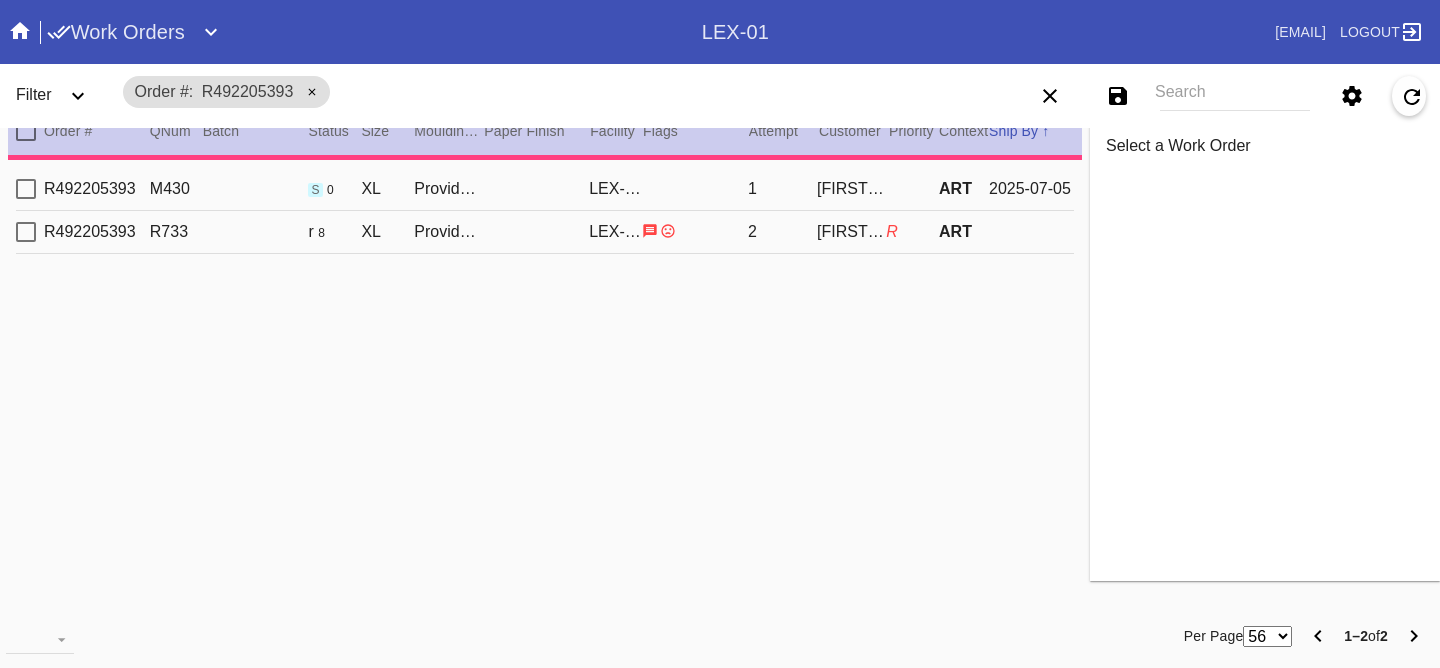 click on "R492205393 M430 s   0 XL Providence / Dove White LEX-01 1 [FIRST] [LAST]
ART [DATE]" at bounding box center [545, 189] 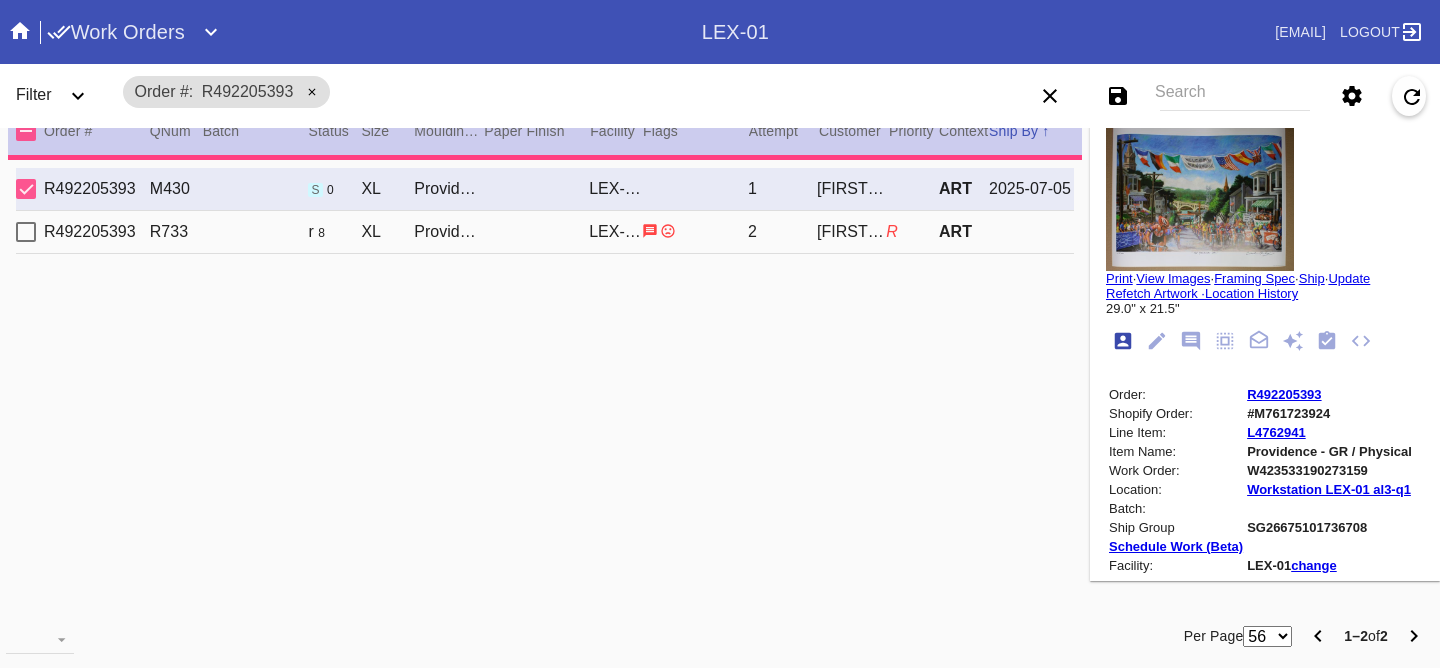 scroll, scrollTop: 18, scrollLeft: 0, axis: vertical 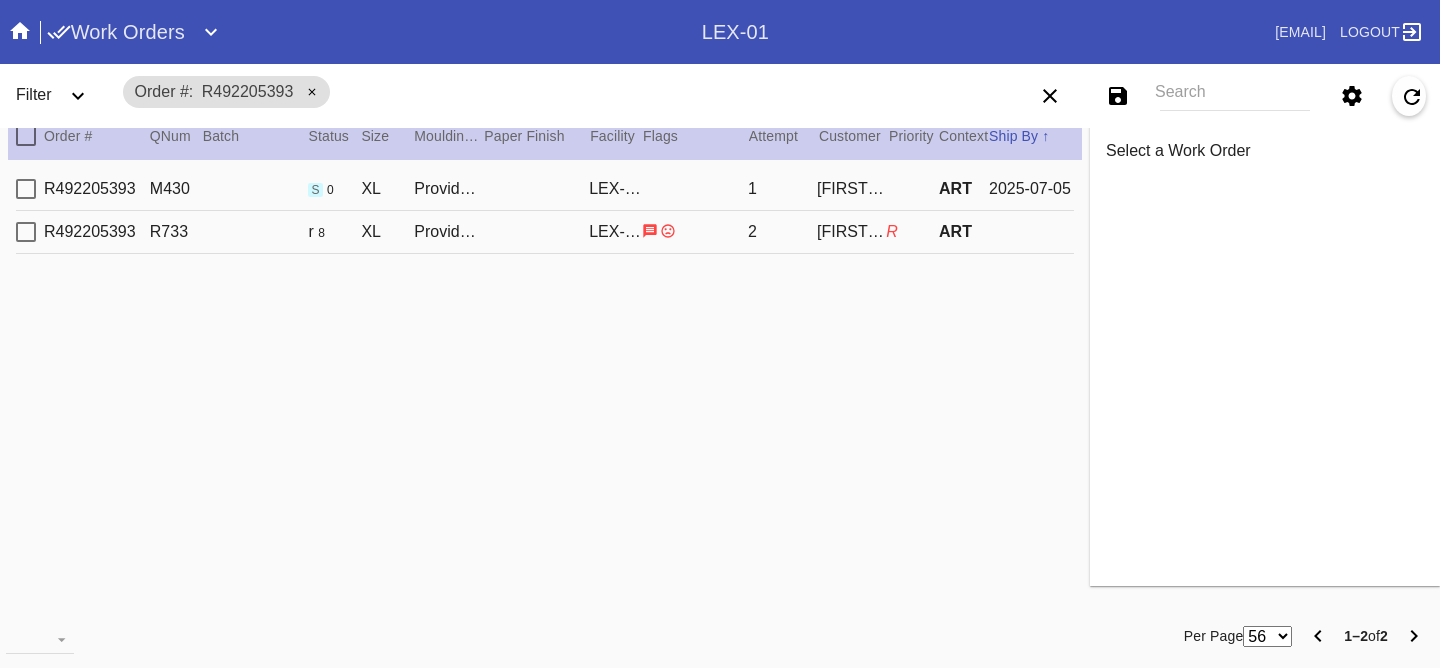 click on "R492205393 R733 r   8 XL Providence / Dove White LEX-01 2 [FIRST] [LAST]
R
ART" at bounding box center [545, 232] 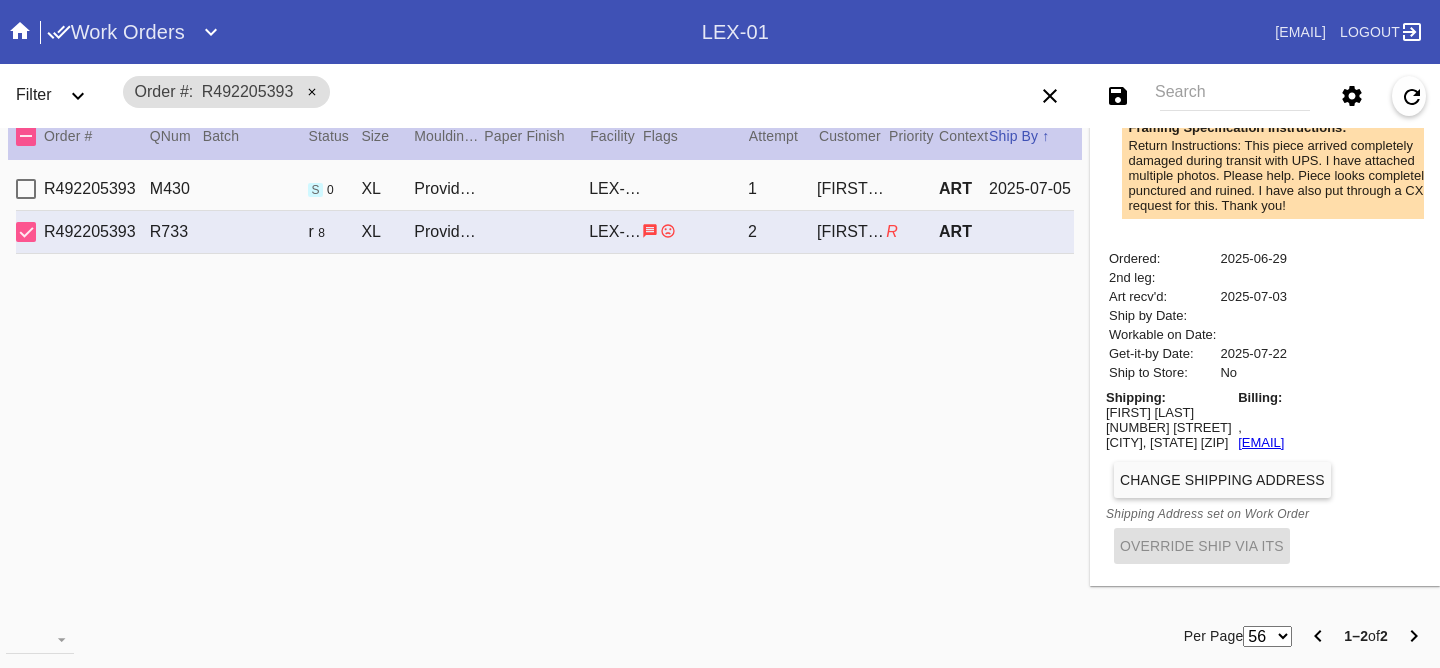 scroll, scrollTop: 639, scrollLeft: 0, axis: vertical 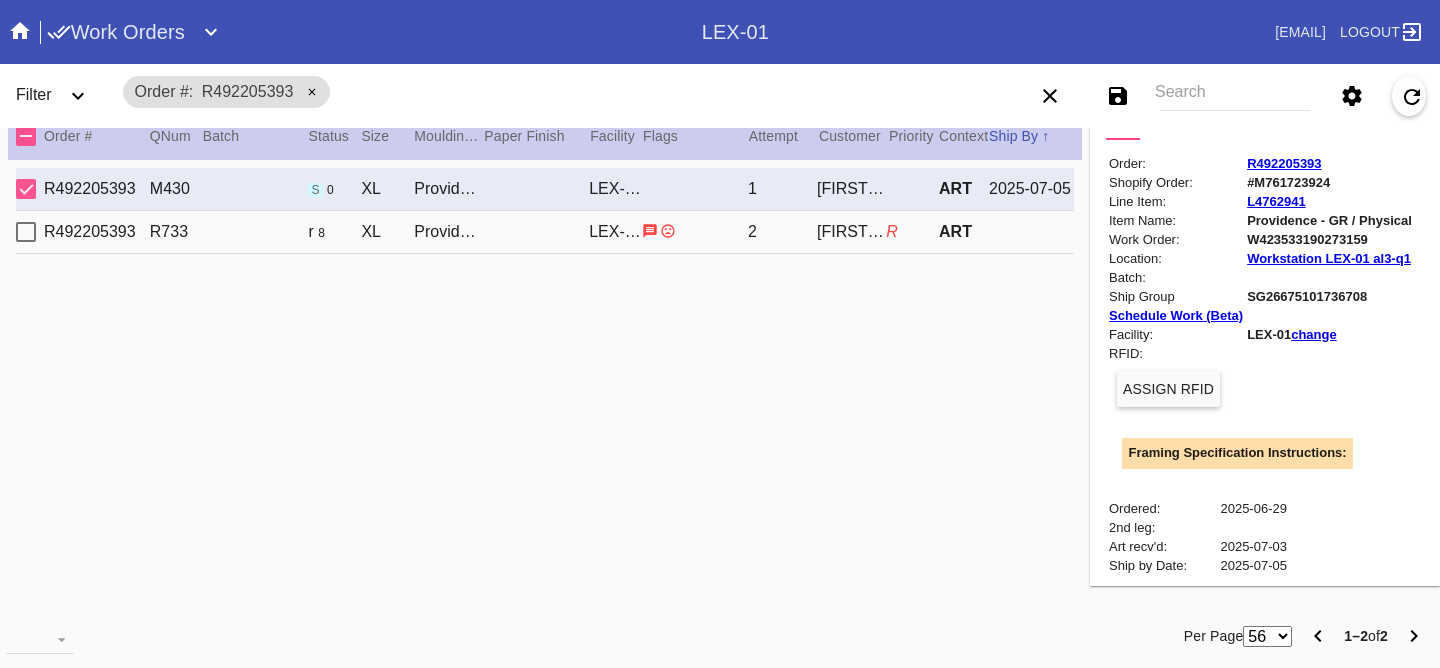 click on "ART" at bounding box center (955, 188) 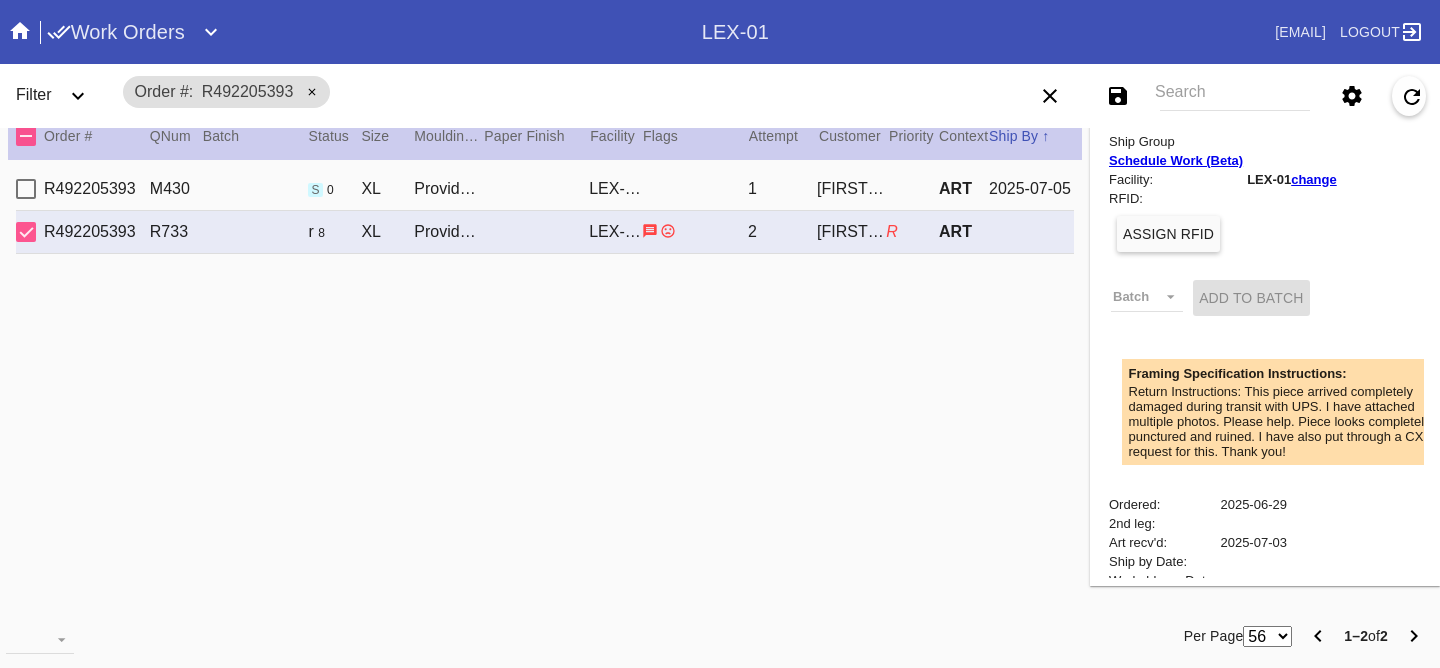 scroll, scrollTop: 0, scrollLeft: 0, axis: both 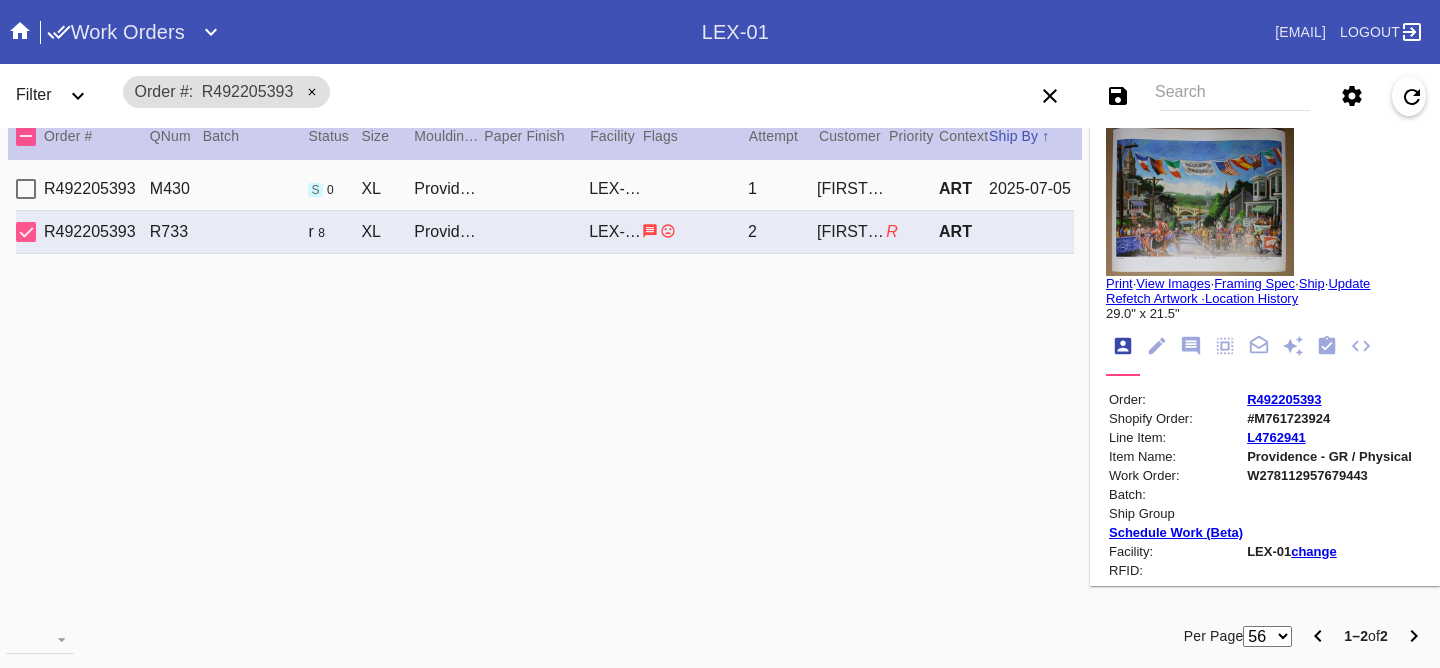 click on "2025-07-05" at bounding box center [1031, 189] 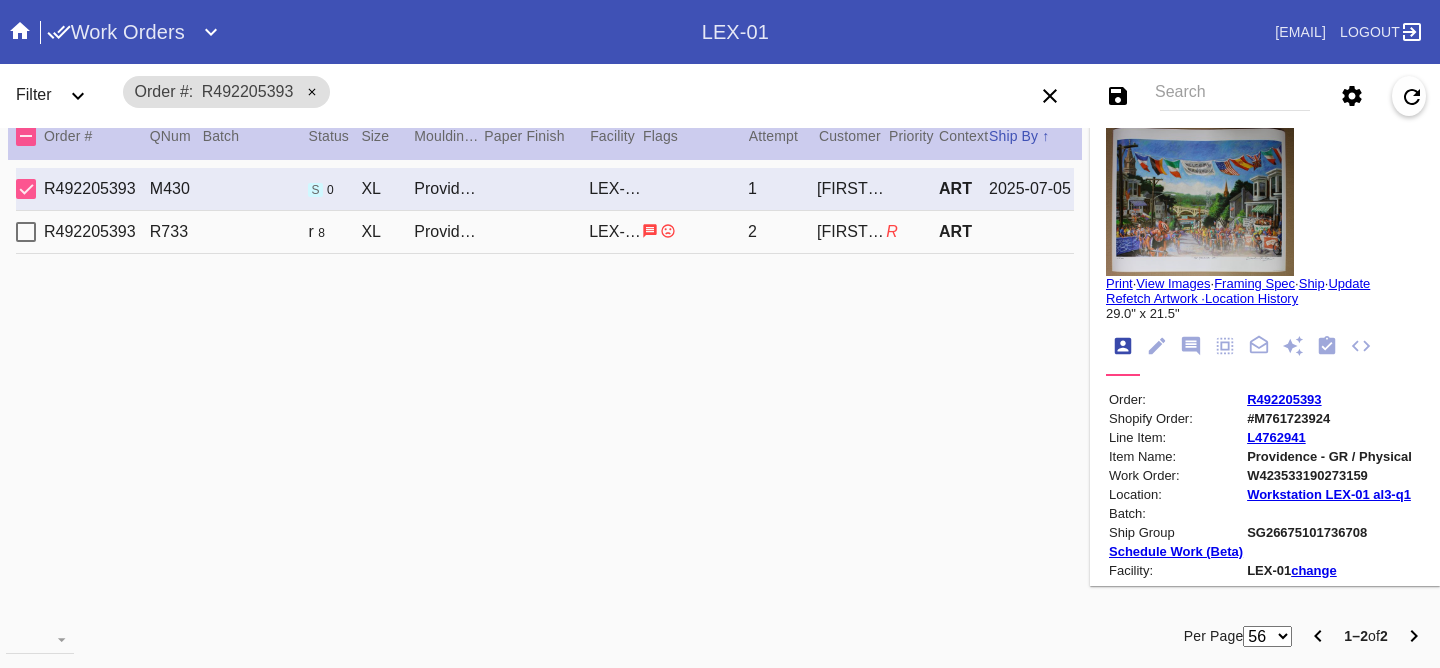 click at bounding box center (1191, 346) 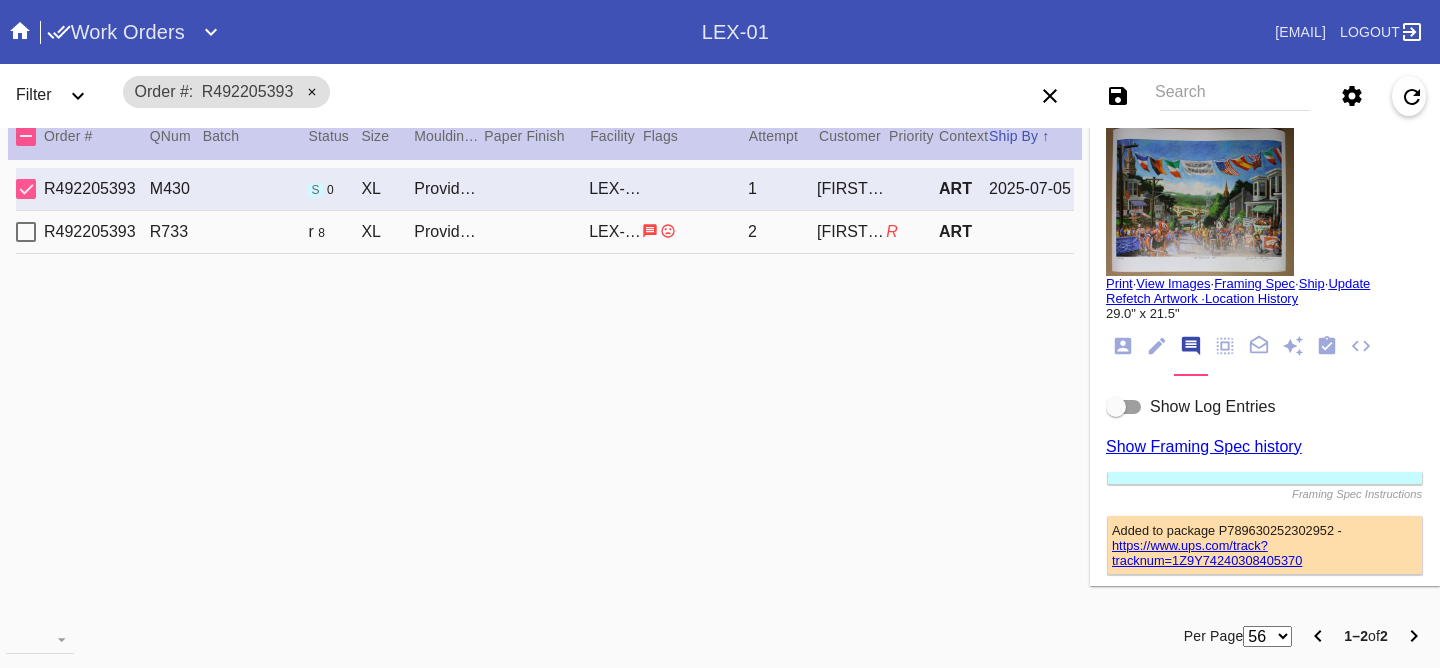 click on "Show Log Entries" at bounding box center (1212, 406) 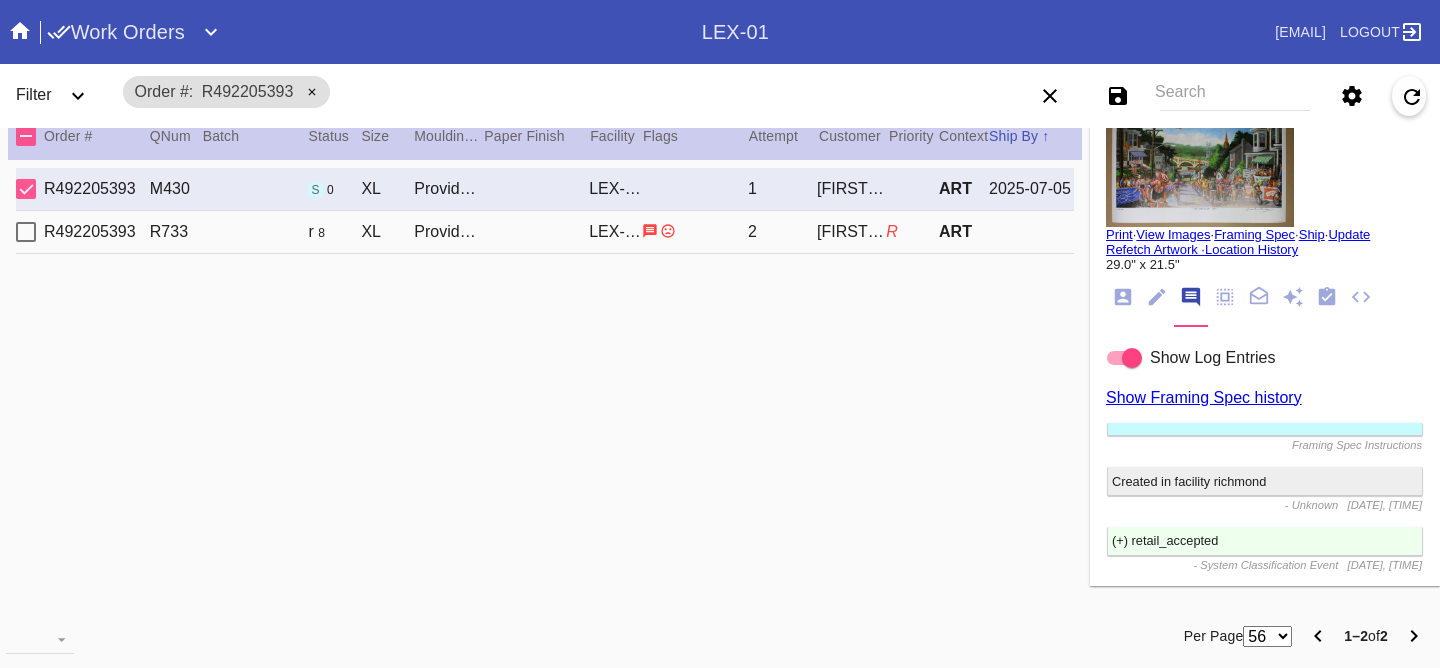 scroll, scrollTop: 0, scrollLeft: 0, axis: both 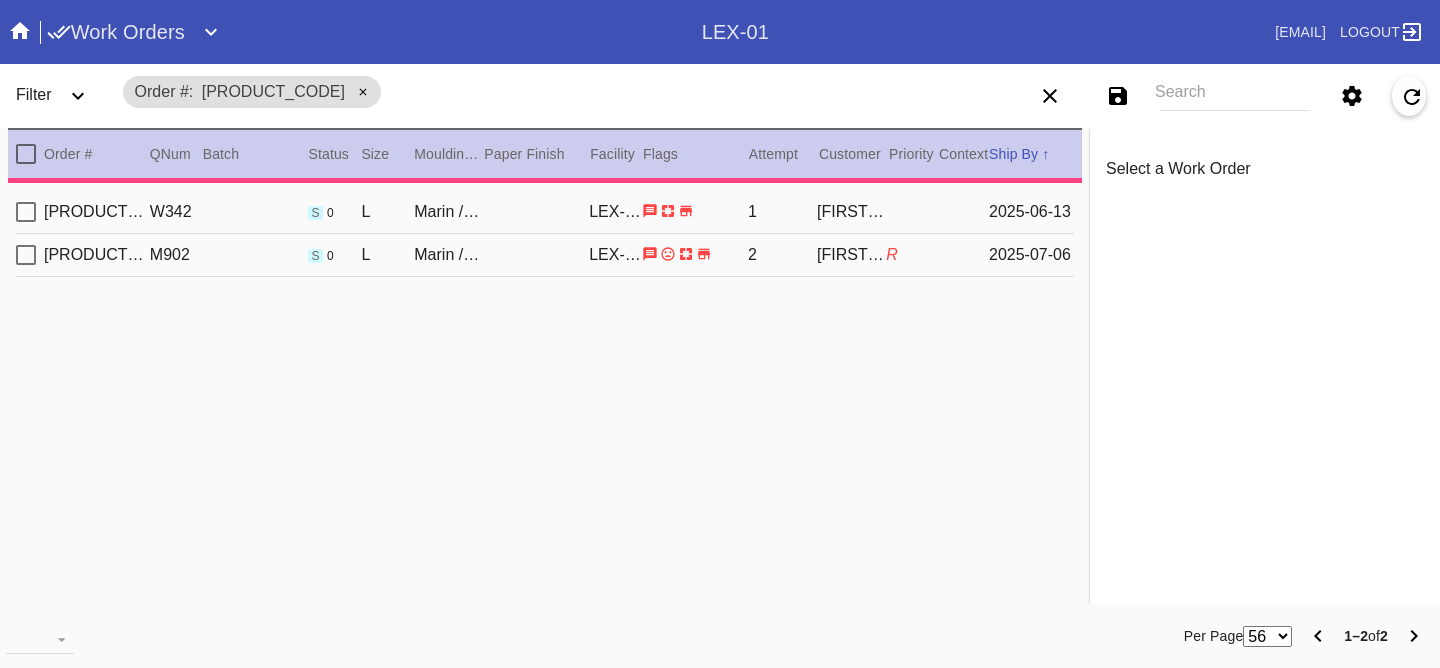 click on "[PRODUCT_CODE] [PRODUCT_CODE] s   0 L Marin / White LEX-01 2 [FIRST] [LAST]
R
[DATE]" at bounding box center [545, 255] 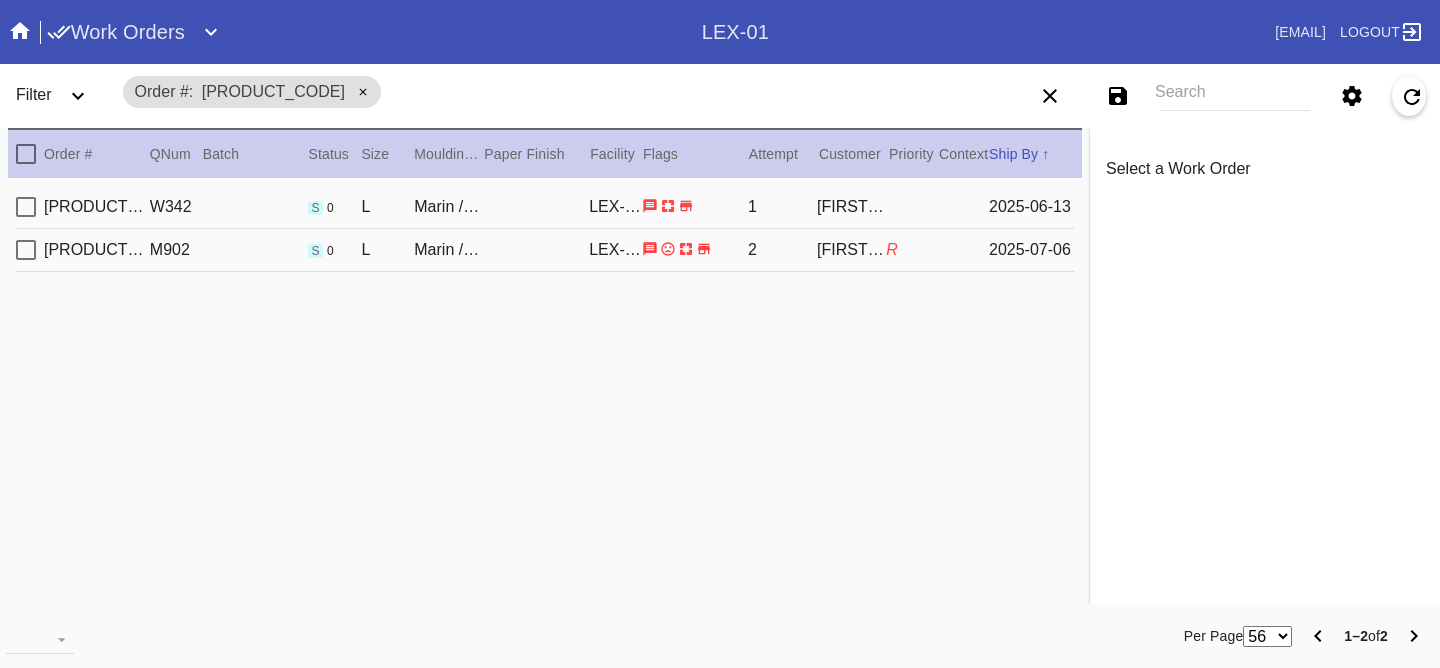 click on "2025-07-06" at bounding box center (1031, 207) 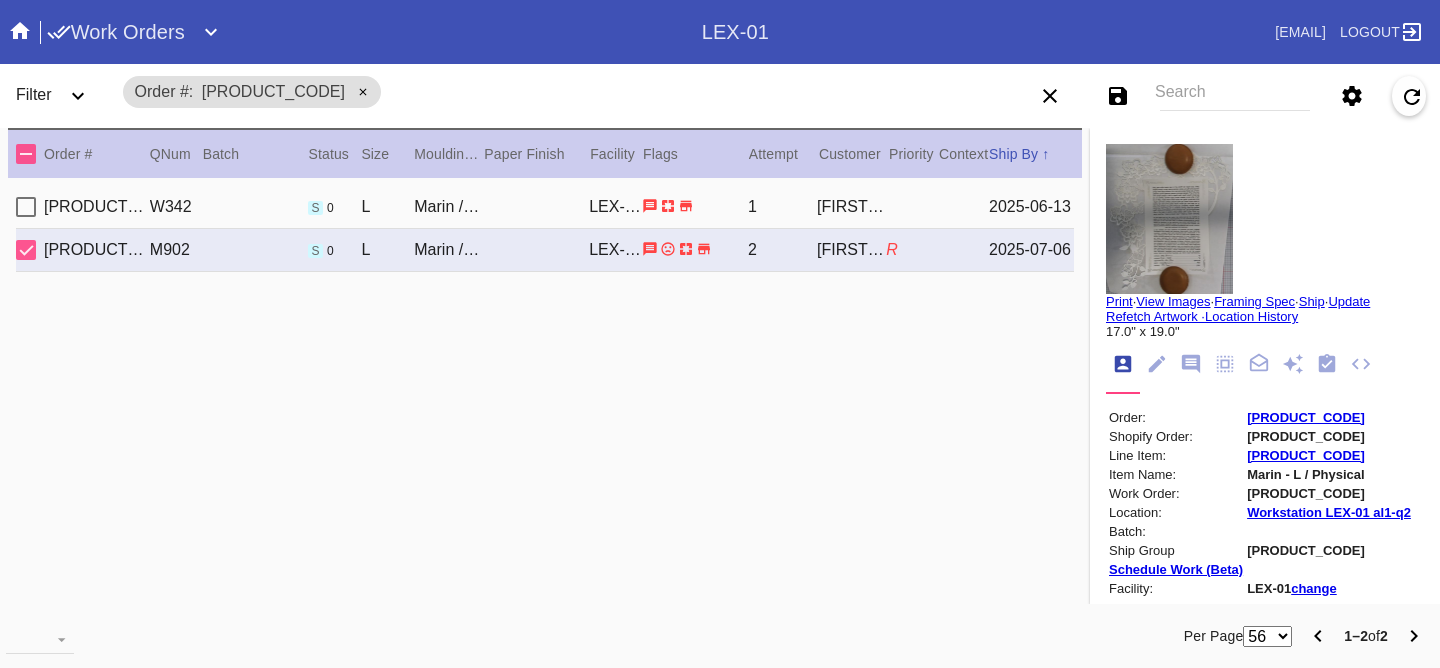 click on "View Images" at bounding box center [1173, 301] 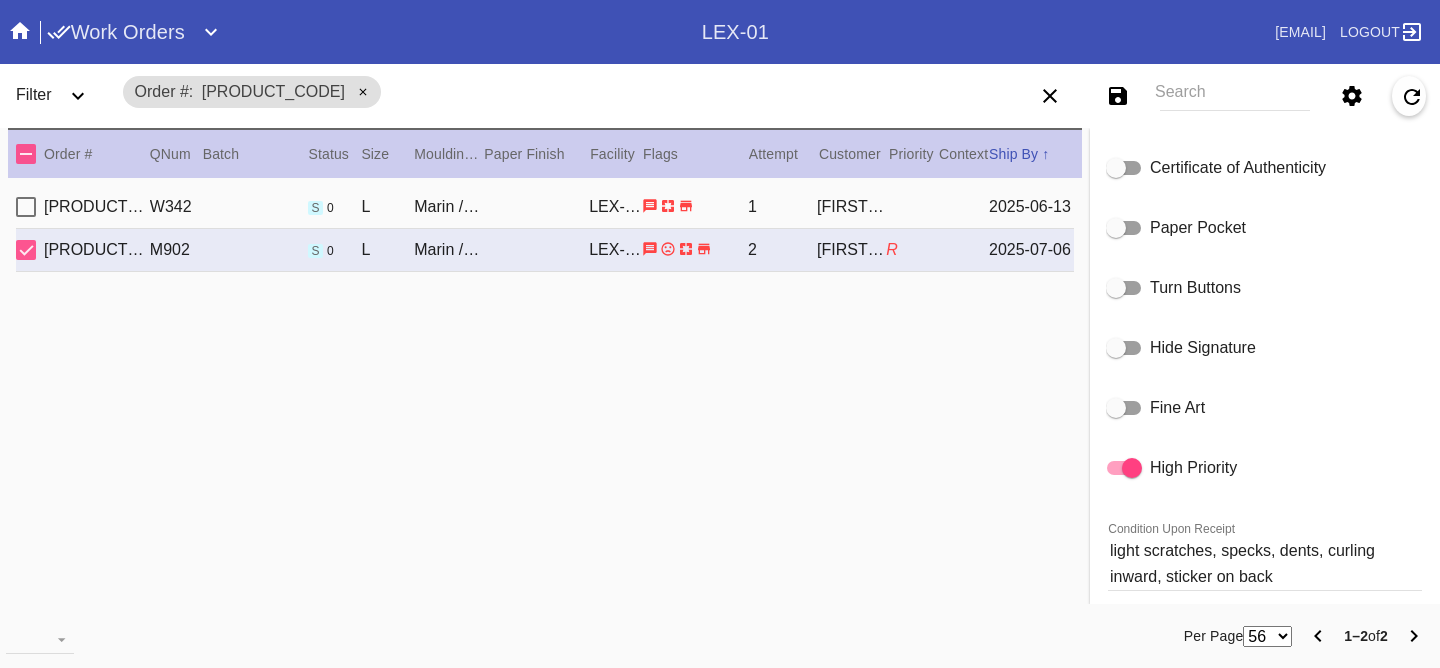 scroll, scrollTop: 0, scrollLeft: 0, axis: both 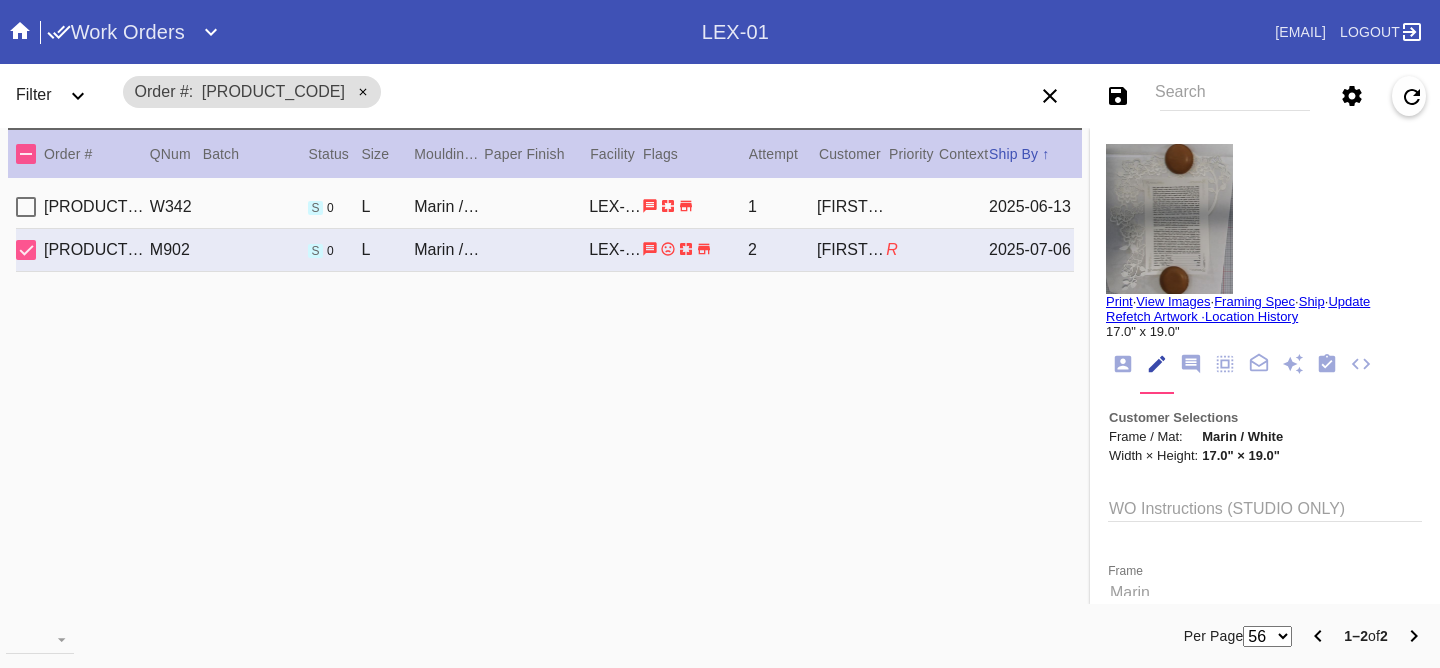 click on "R871443930 W342 s   0 L Marin / White LEX-01 1 Stu Isaacs
2025-06-13" at bounding box center [545, 207] 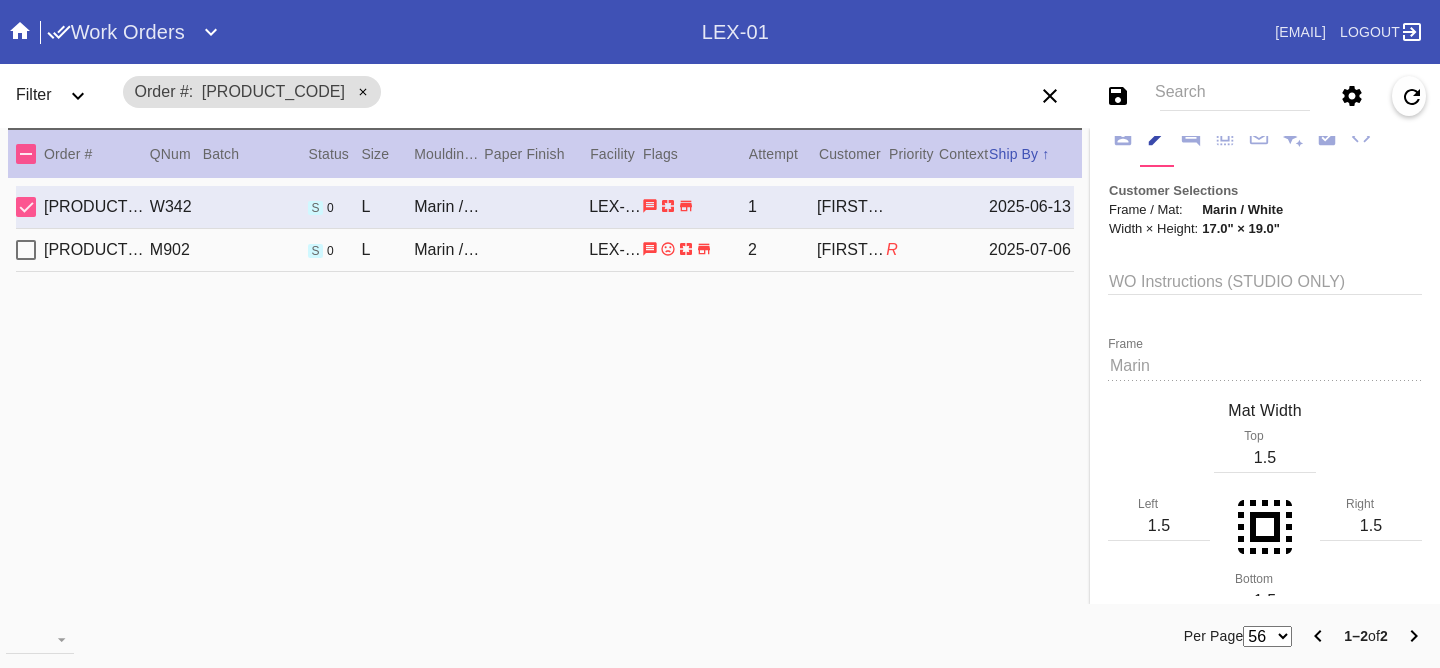 scroll, scrollTop: 0, scrollLeft: 0, axis: both 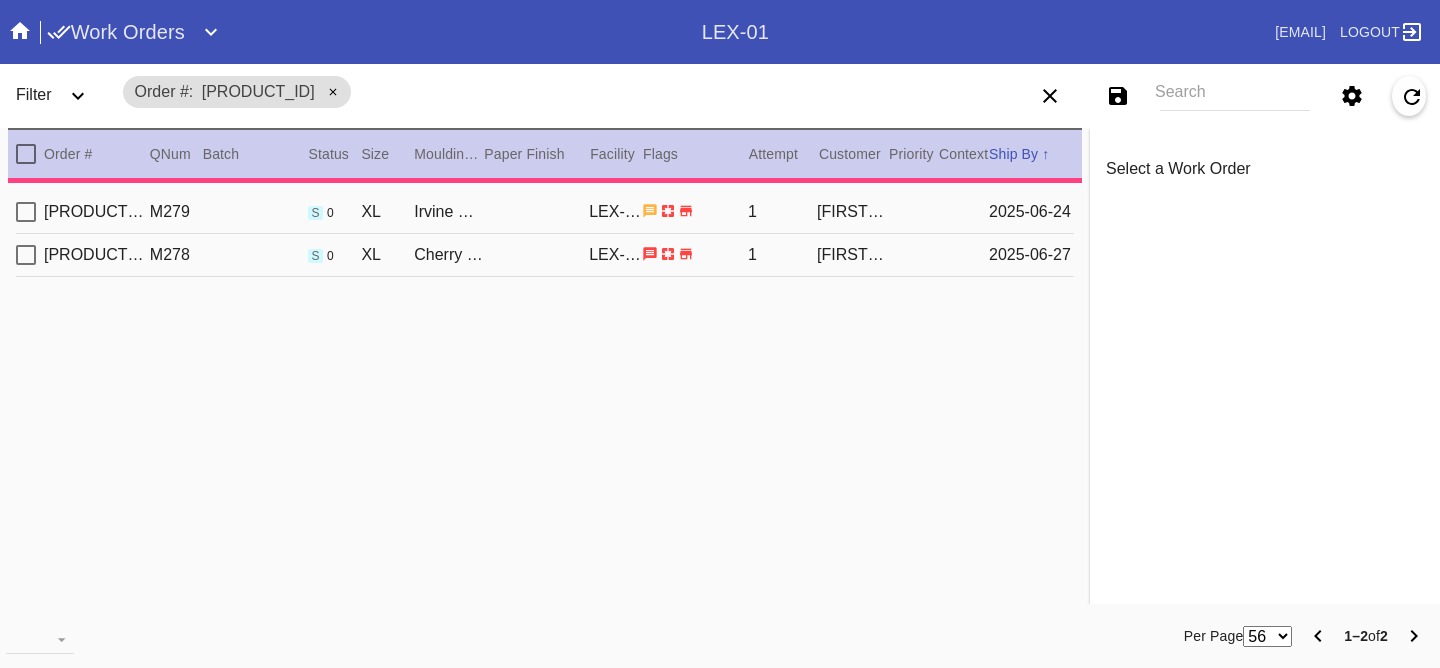 click on "1" at bounding box center (782, 212) 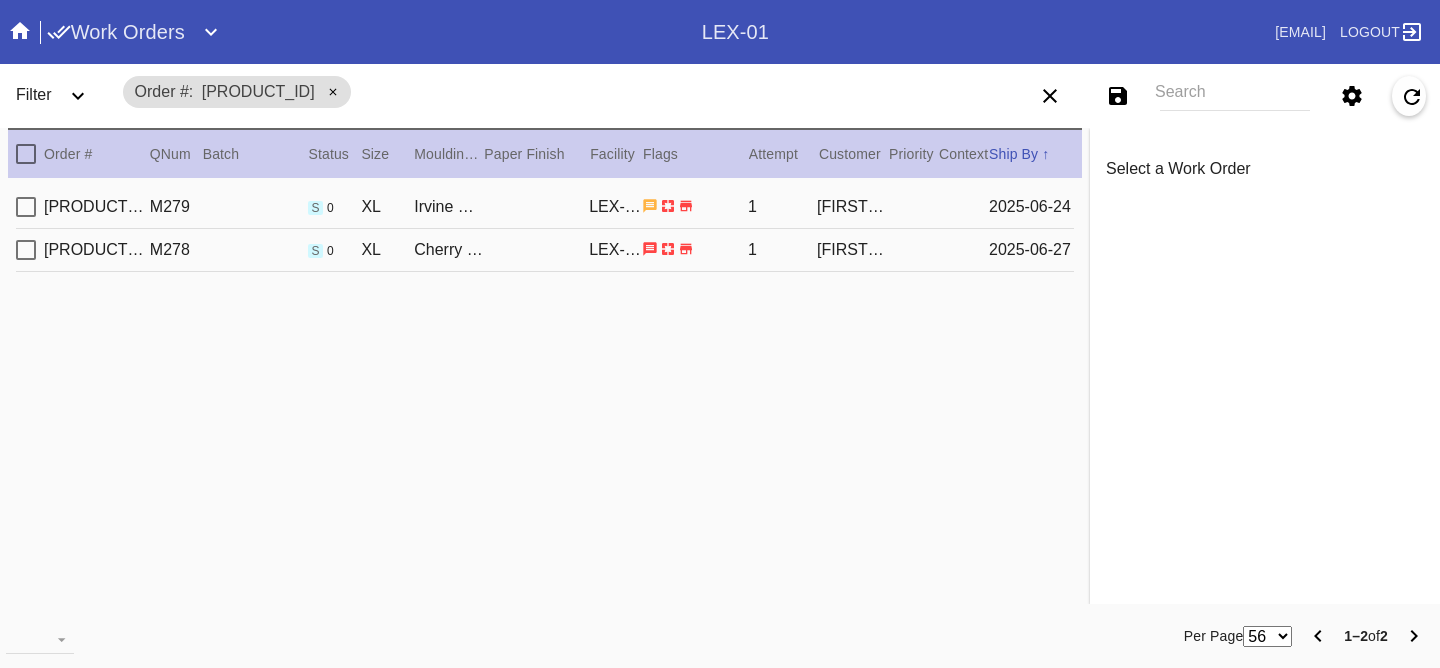 click on "1" at bounding box center (782, 207) 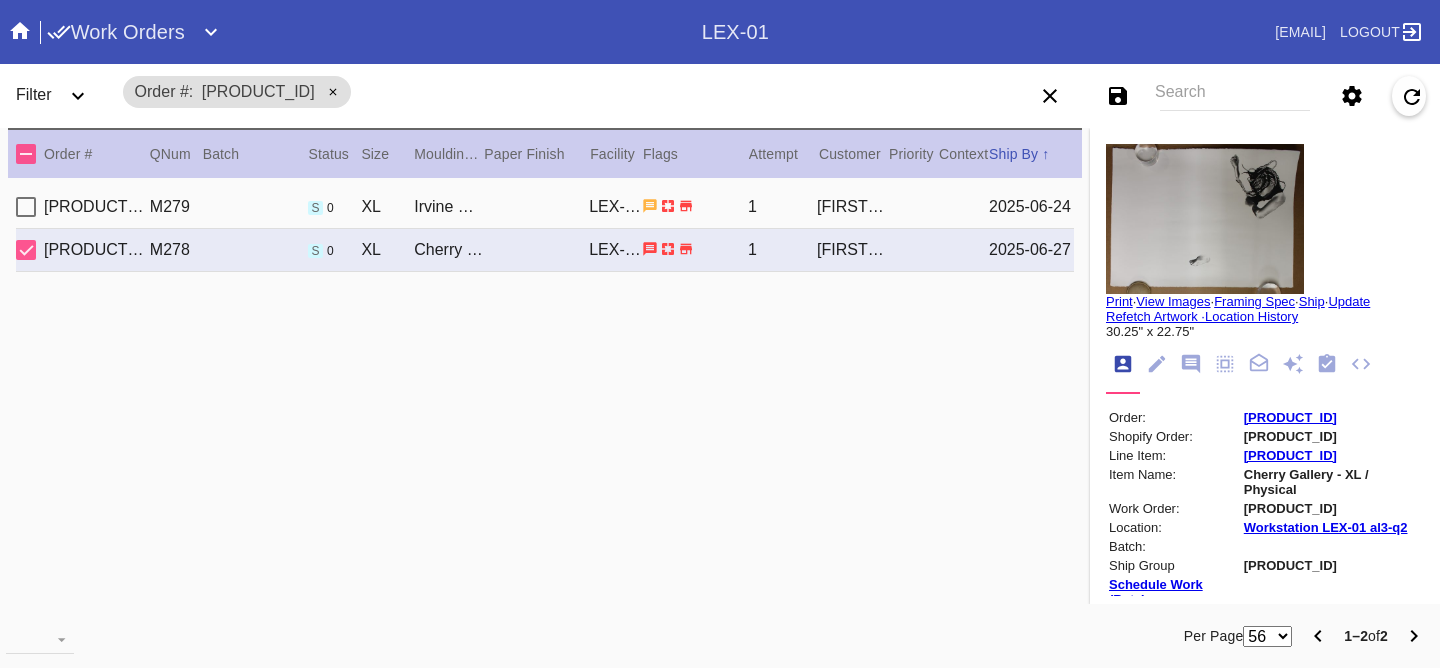 click on "View Images" at bounding box center [1173, 301] 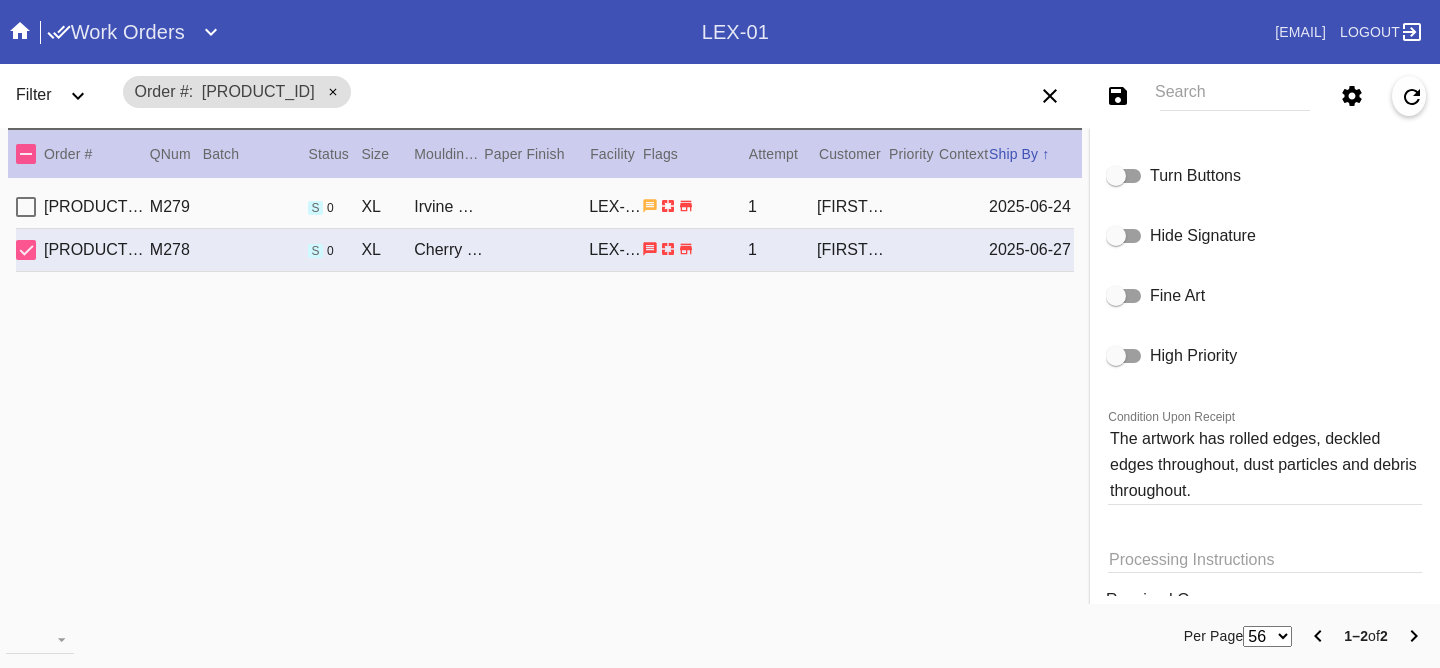 scroll, scrollTop: 0, scrollLeft: 0, axis: both 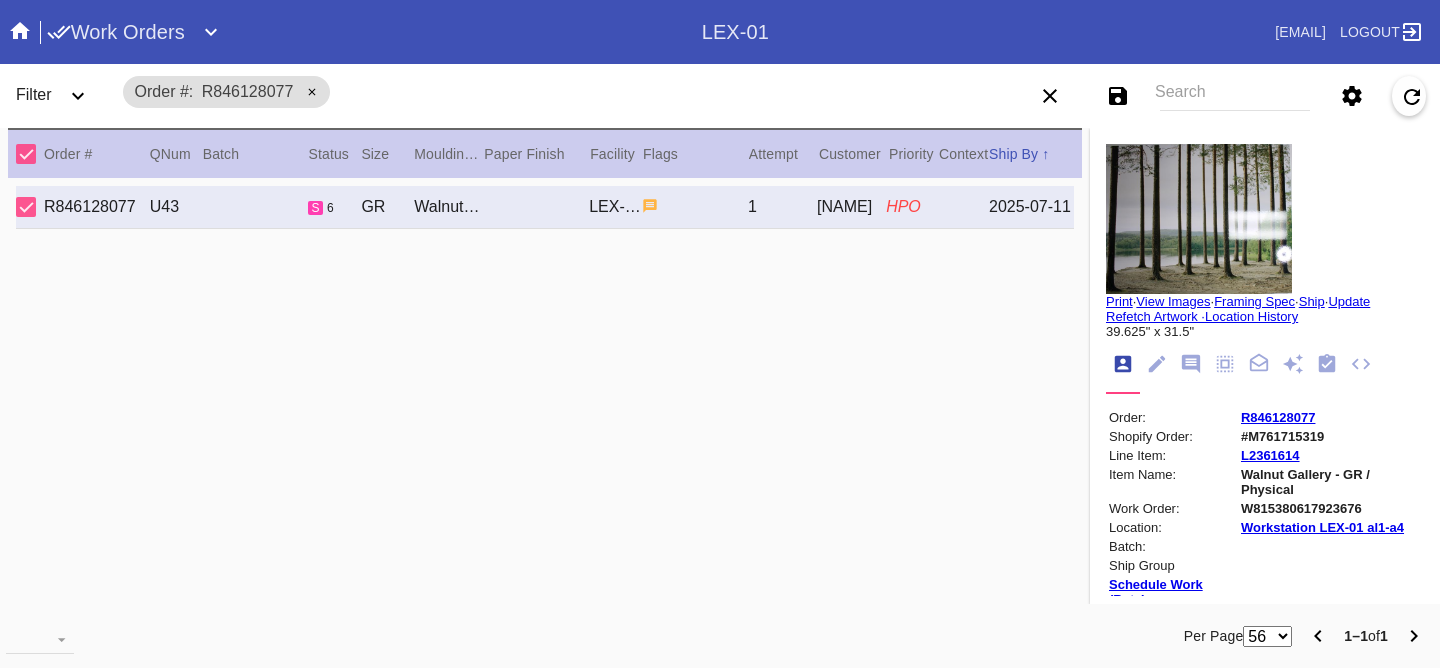 click at bounding box center [1191, 364] 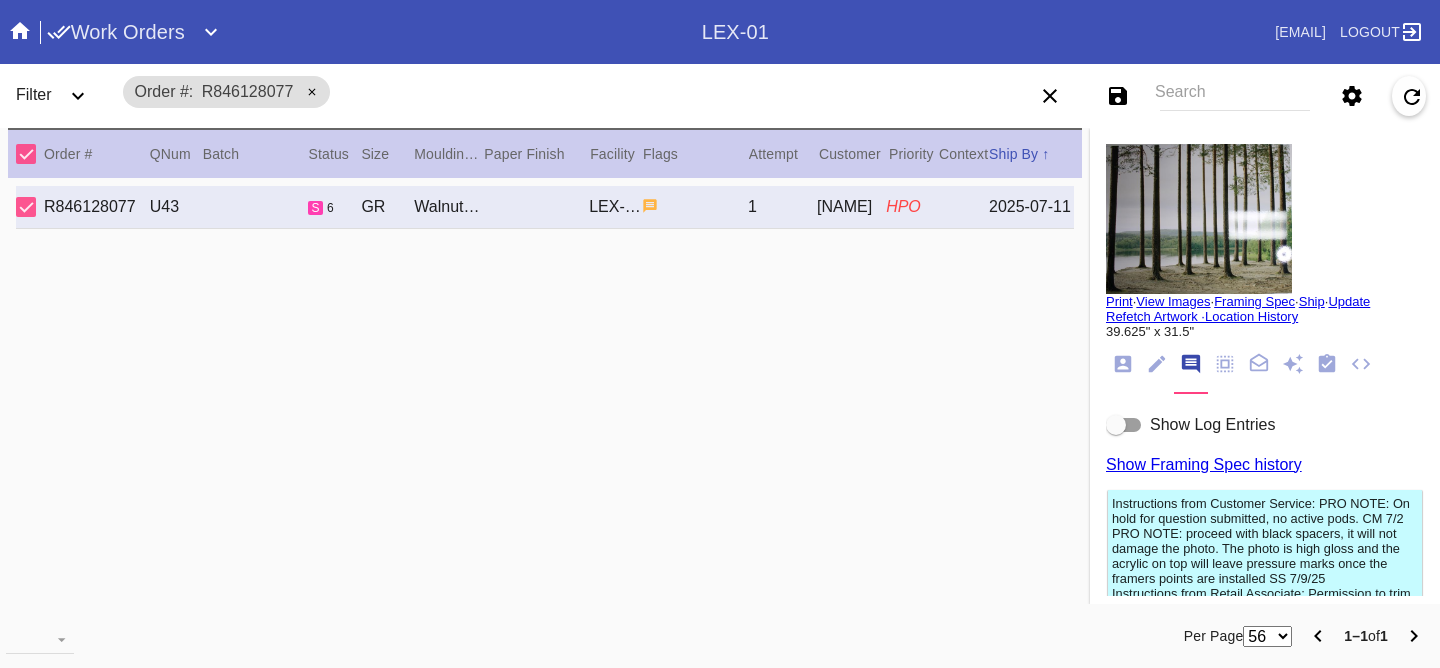 click on "Show Log Entries" at bounding box center (1212, 424) 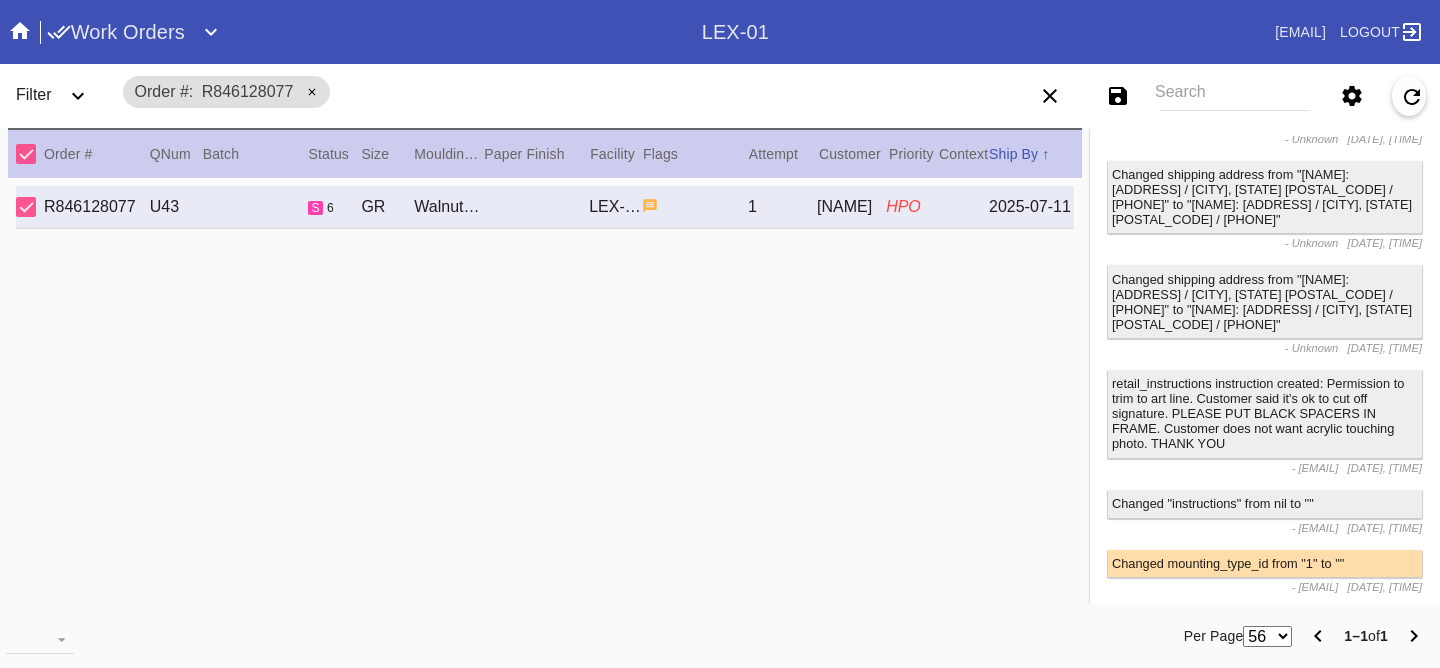 scroll, scrollTop: 0, scrollLeft: 0, axis: both 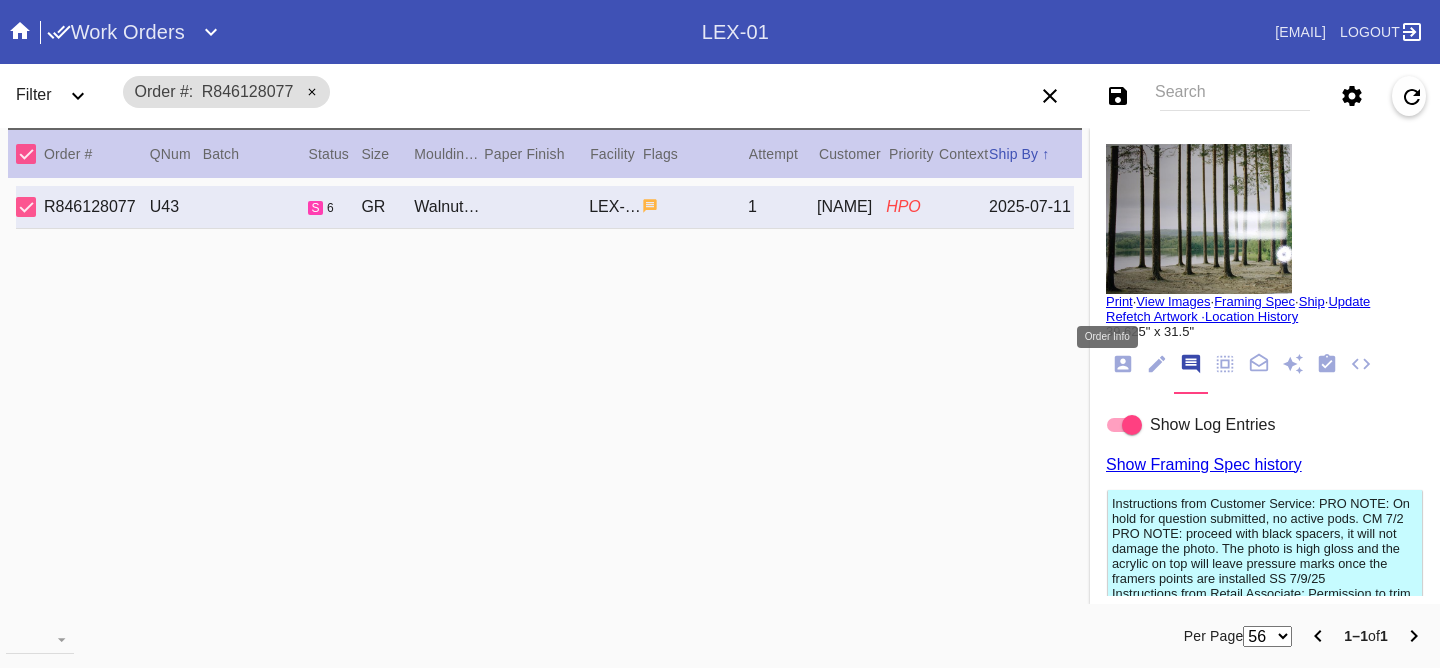 click at bounding box center [1123, 365] 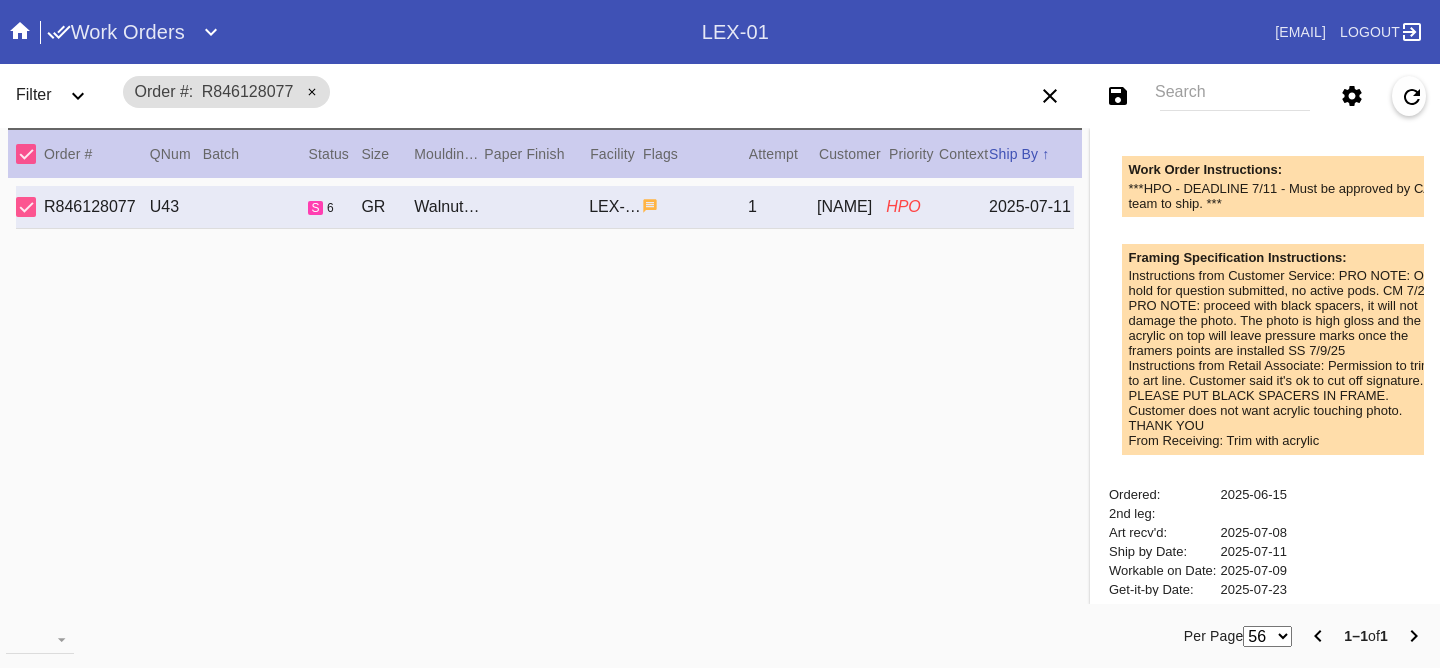 scroll, scrollTop: 1027, scrollLeft: 0, axis: vertical 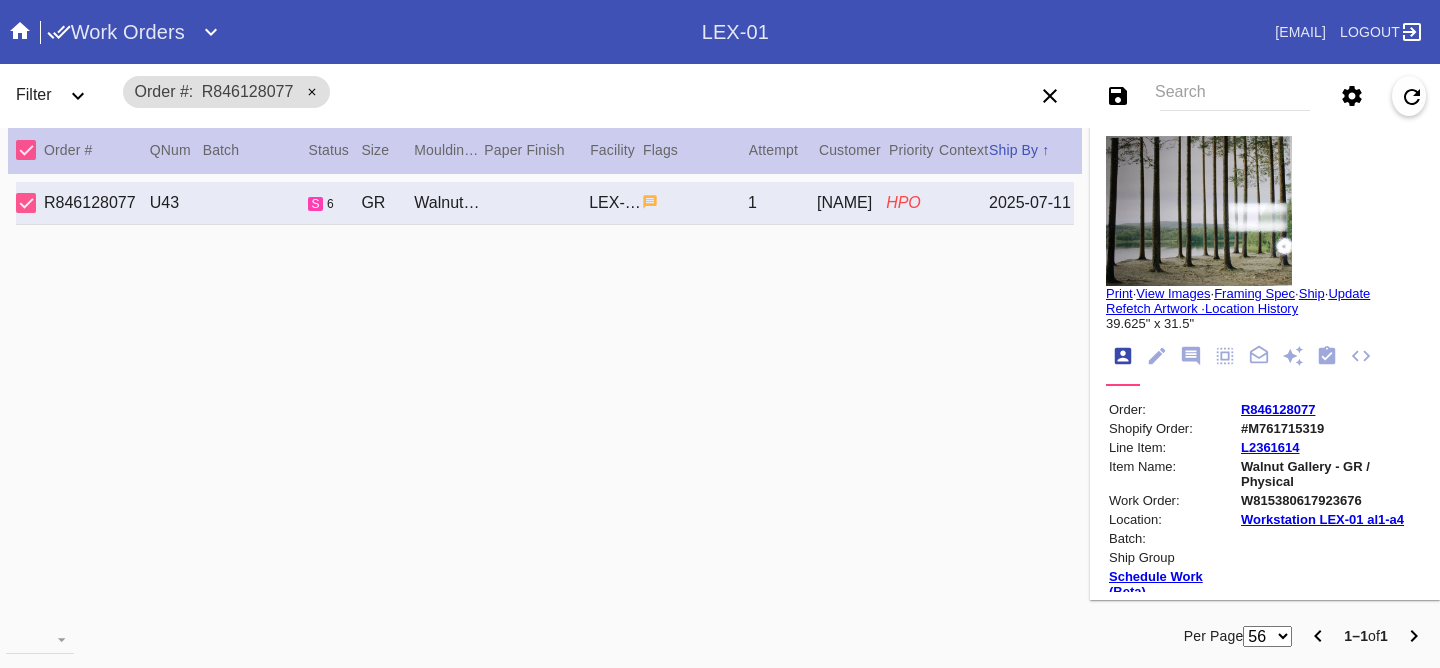 click at bounding box center [1157, 356] 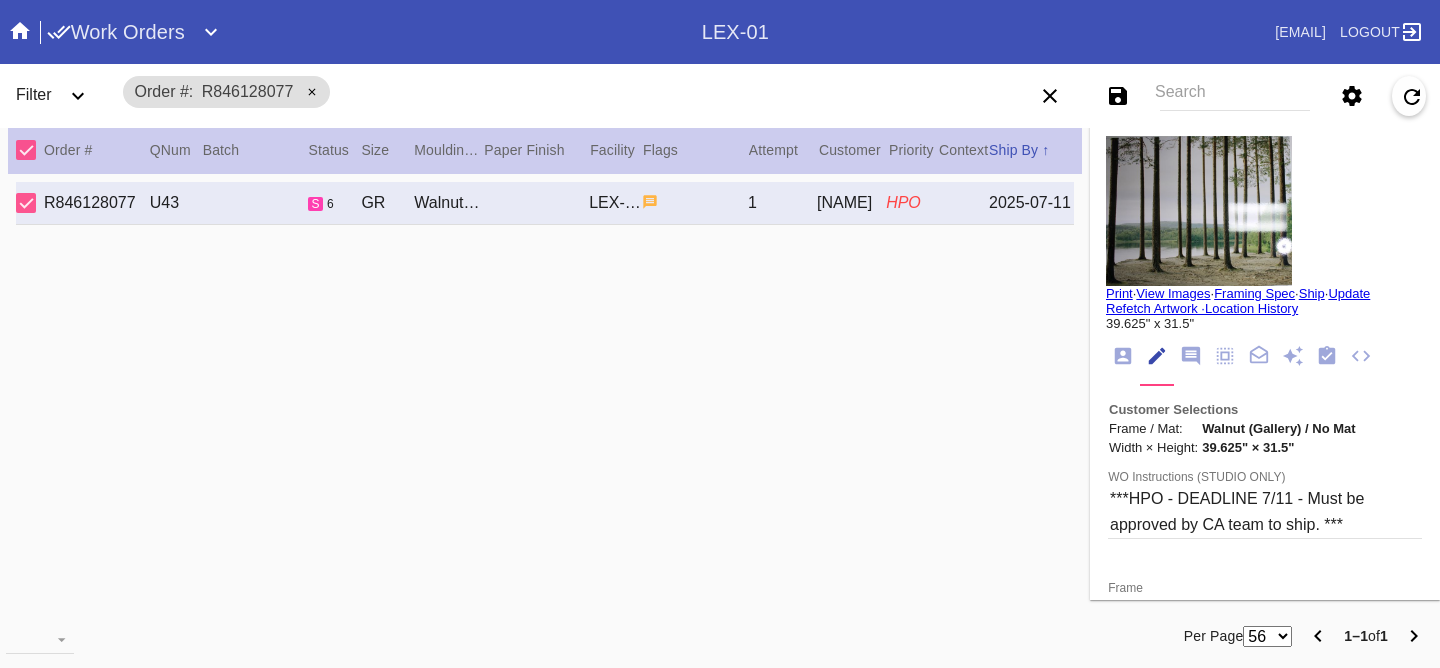click at bounding box center [1123, 356] 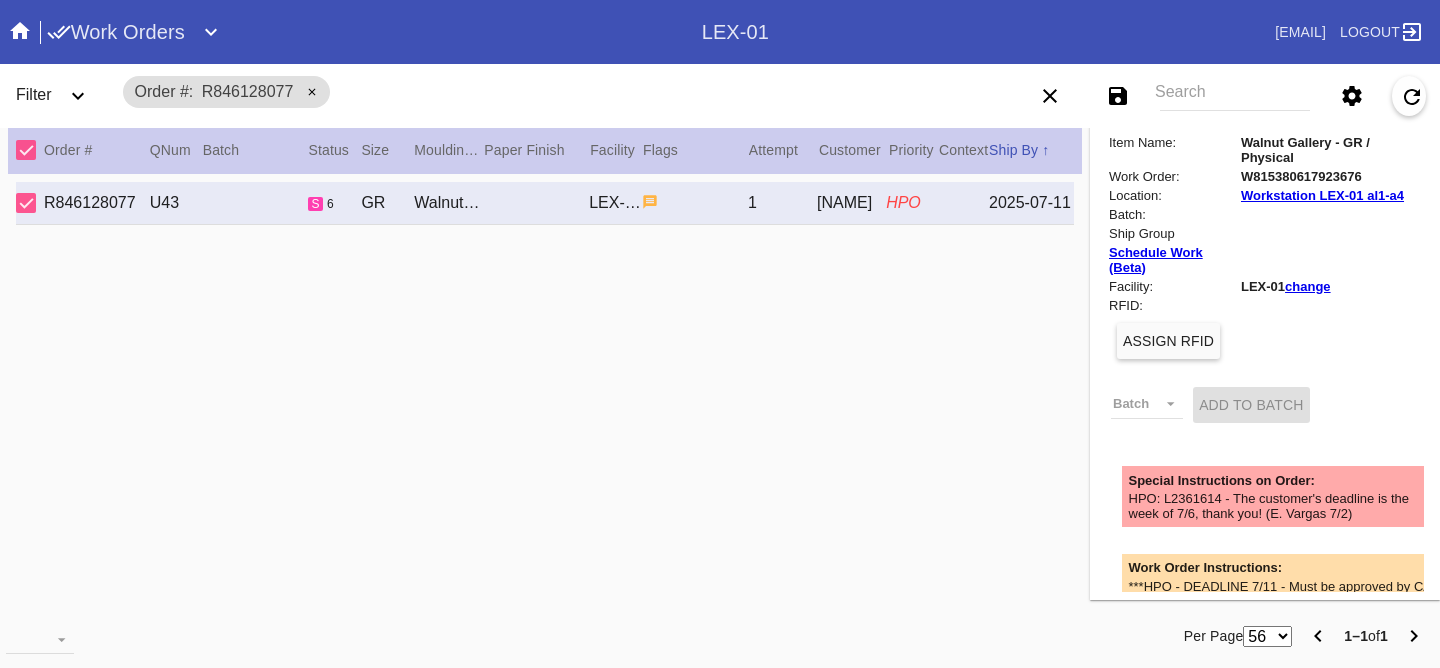 scroll, scrollTop: 47, scrollLeft: 0, axis: vertical 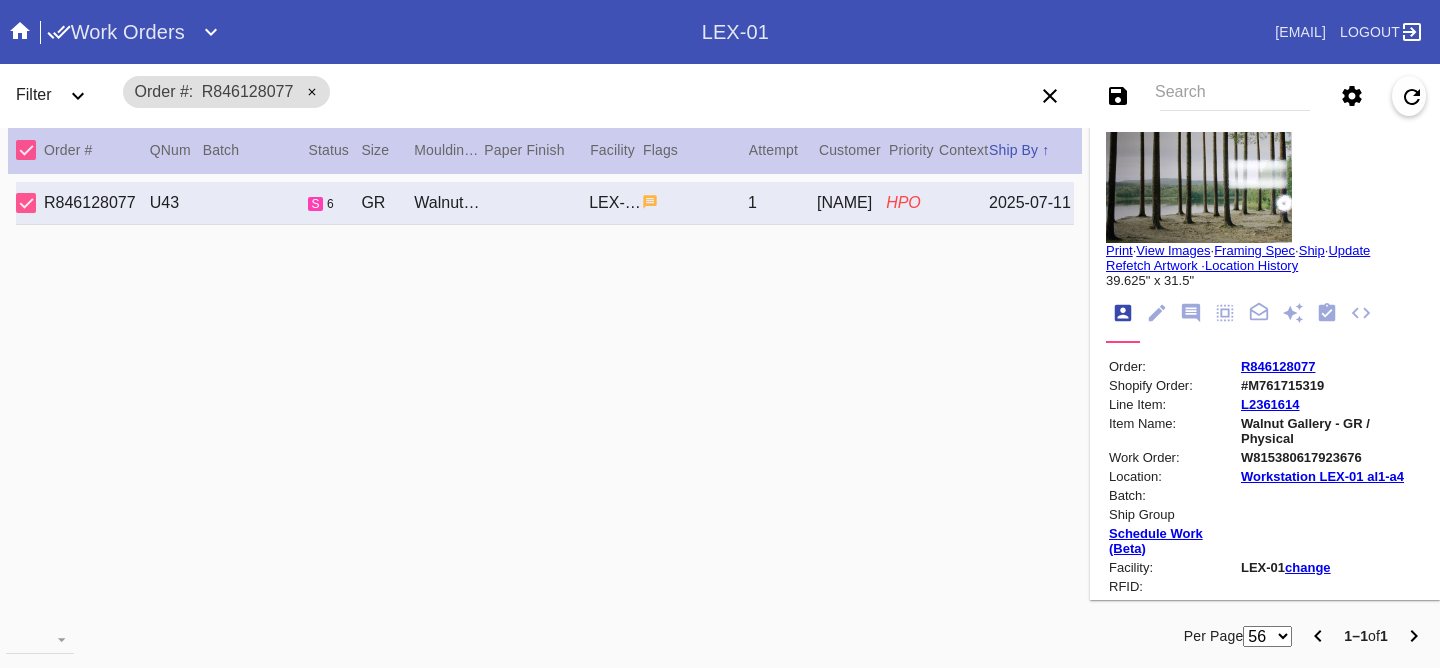 click at bounding box center [1386, 319] 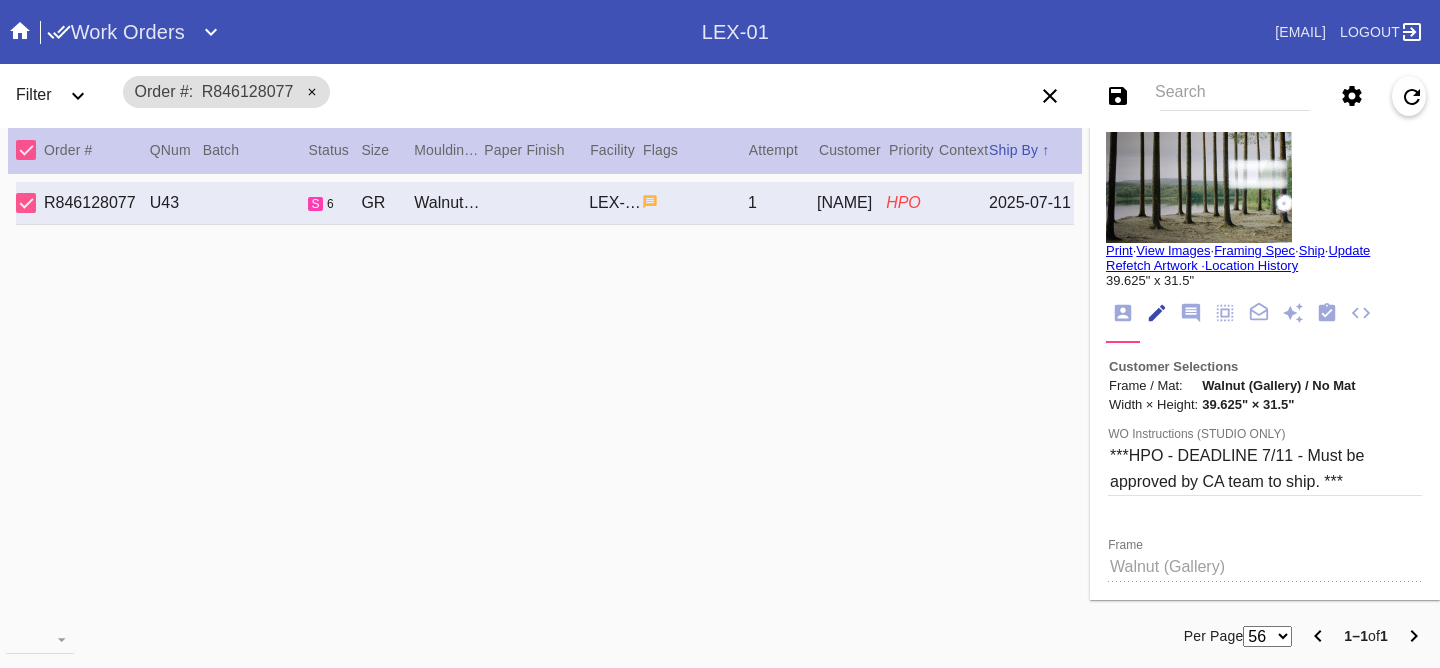 scroll, scrollTop: 73, scrollLeft: 0, axis: vertical 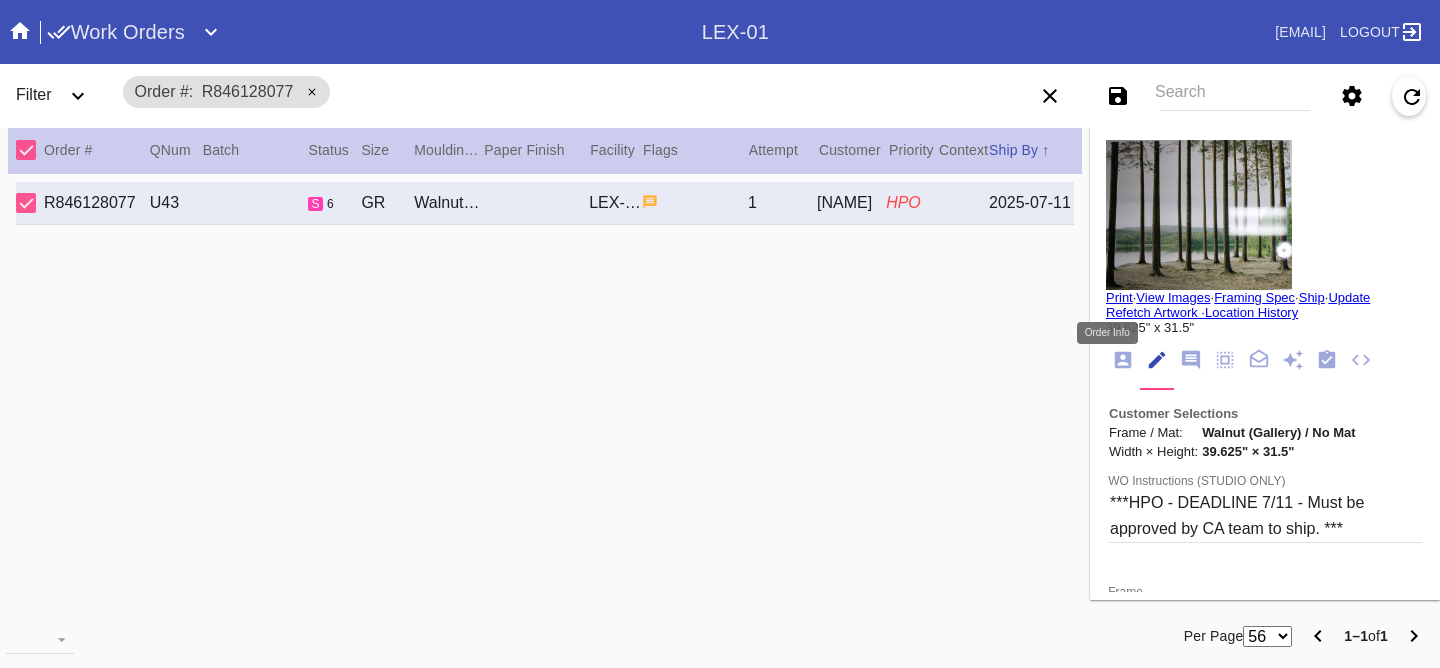 click at bounding box center [1123, 360] 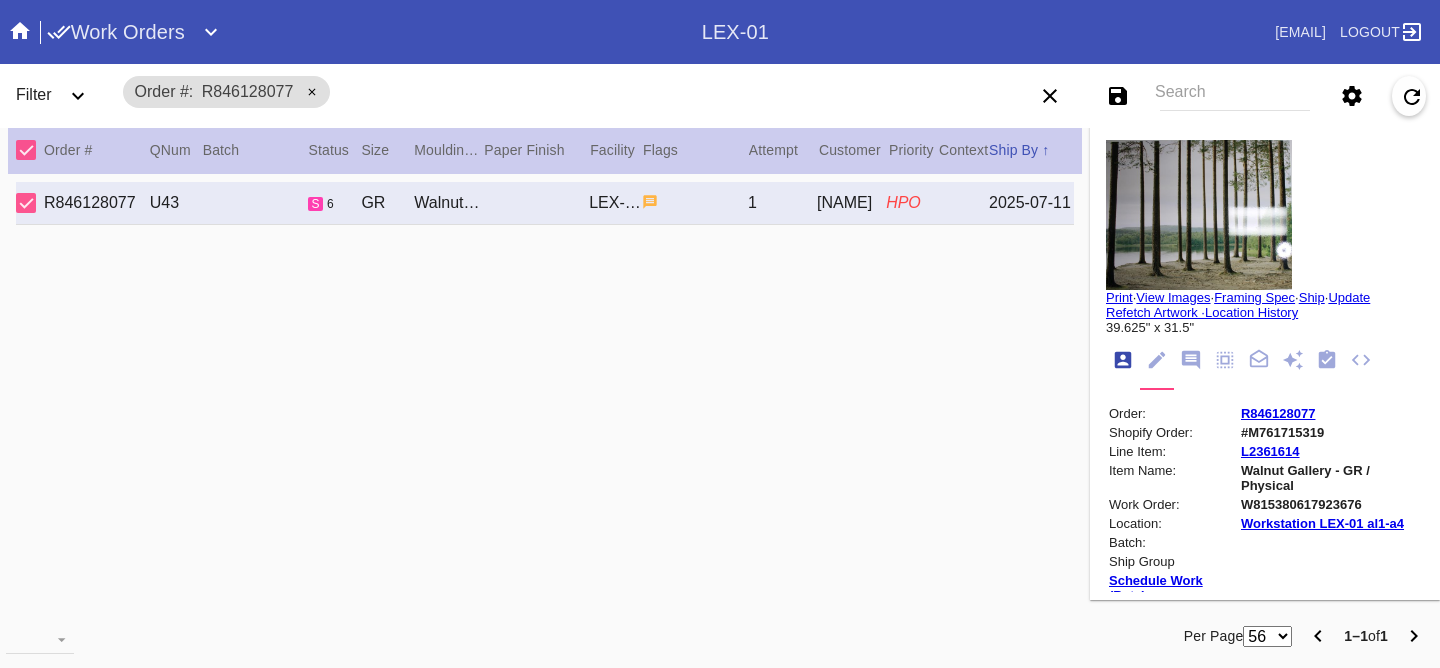 scroll, scrollTop: 24, scrollLeft: 0, axis: vertical 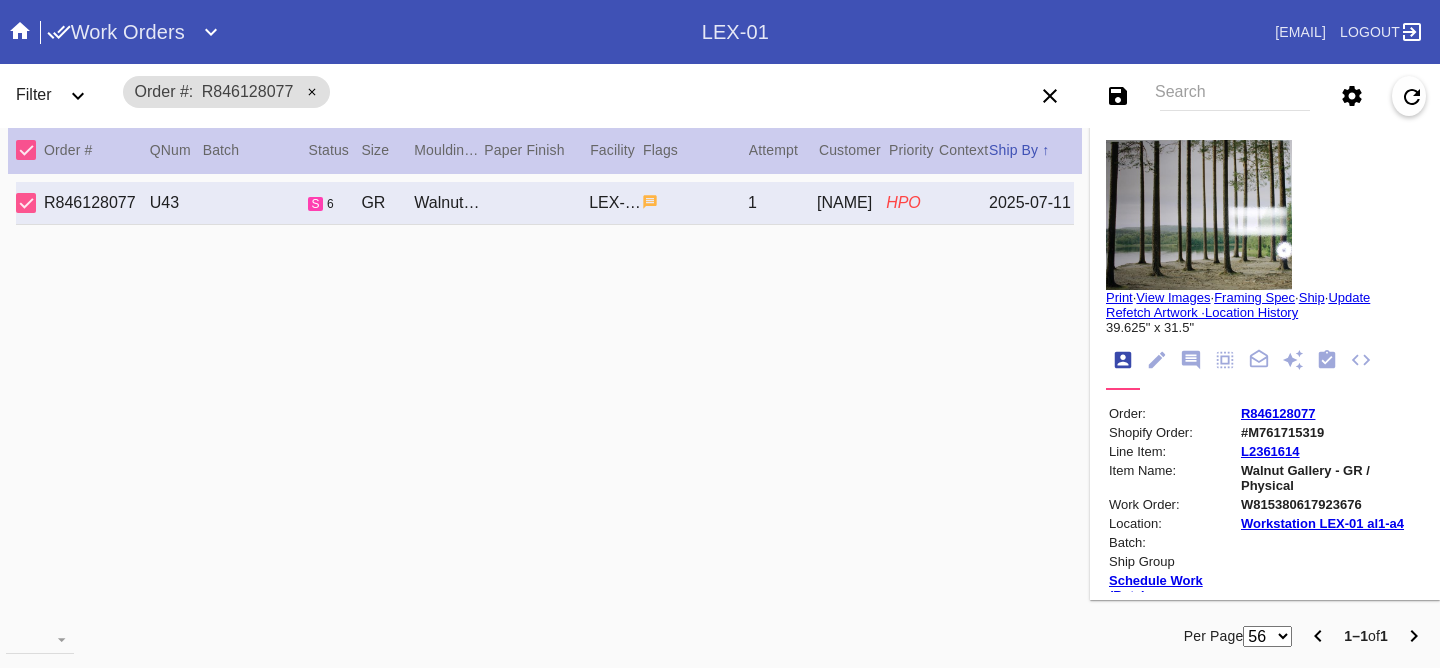 click at bounding box center (1191, 361) 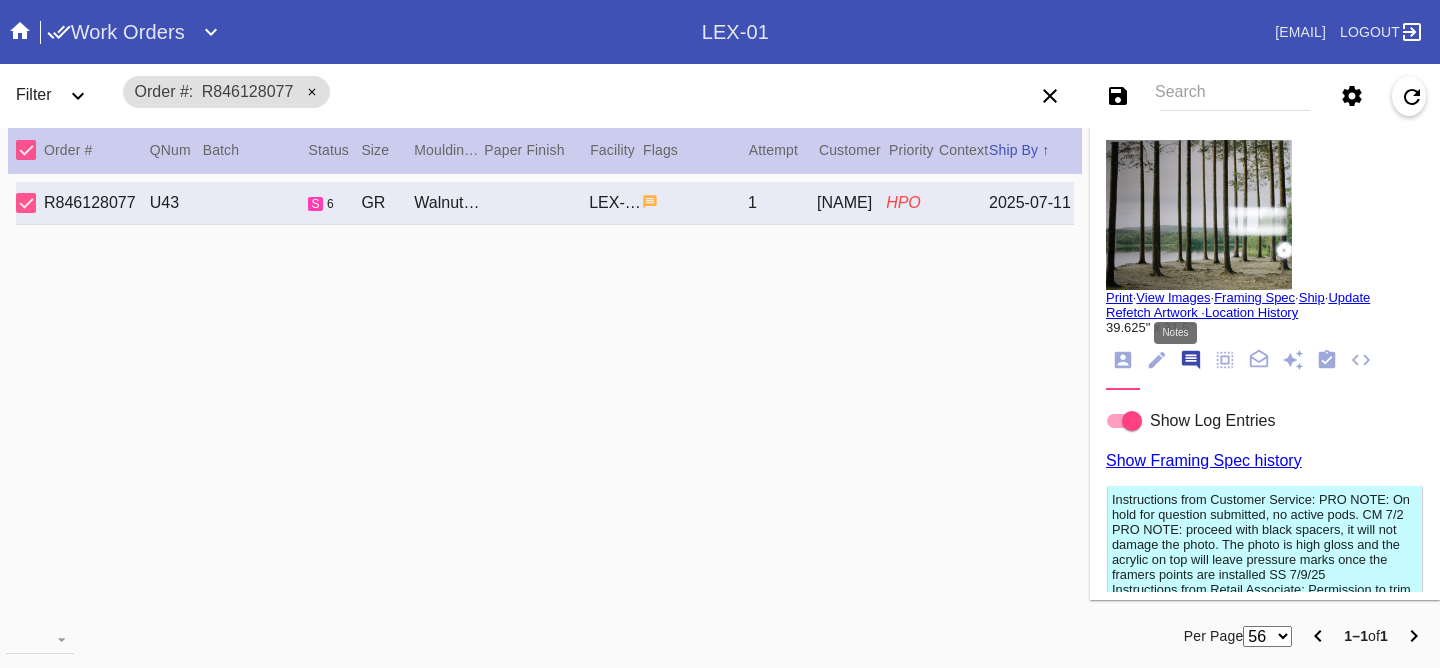 scroll, scrollTop: 123, scrollLeft: 0, axis: vertical 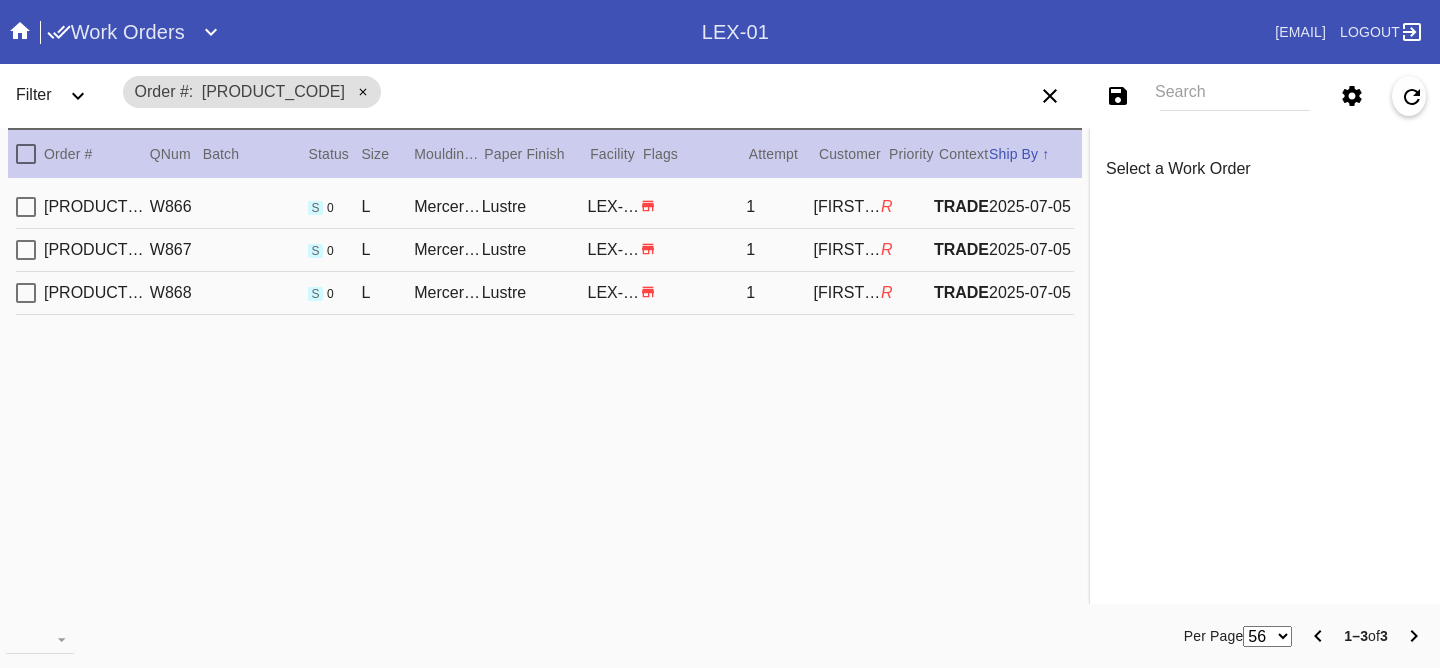 click on "TRADE" at bounding box center (961, 206) 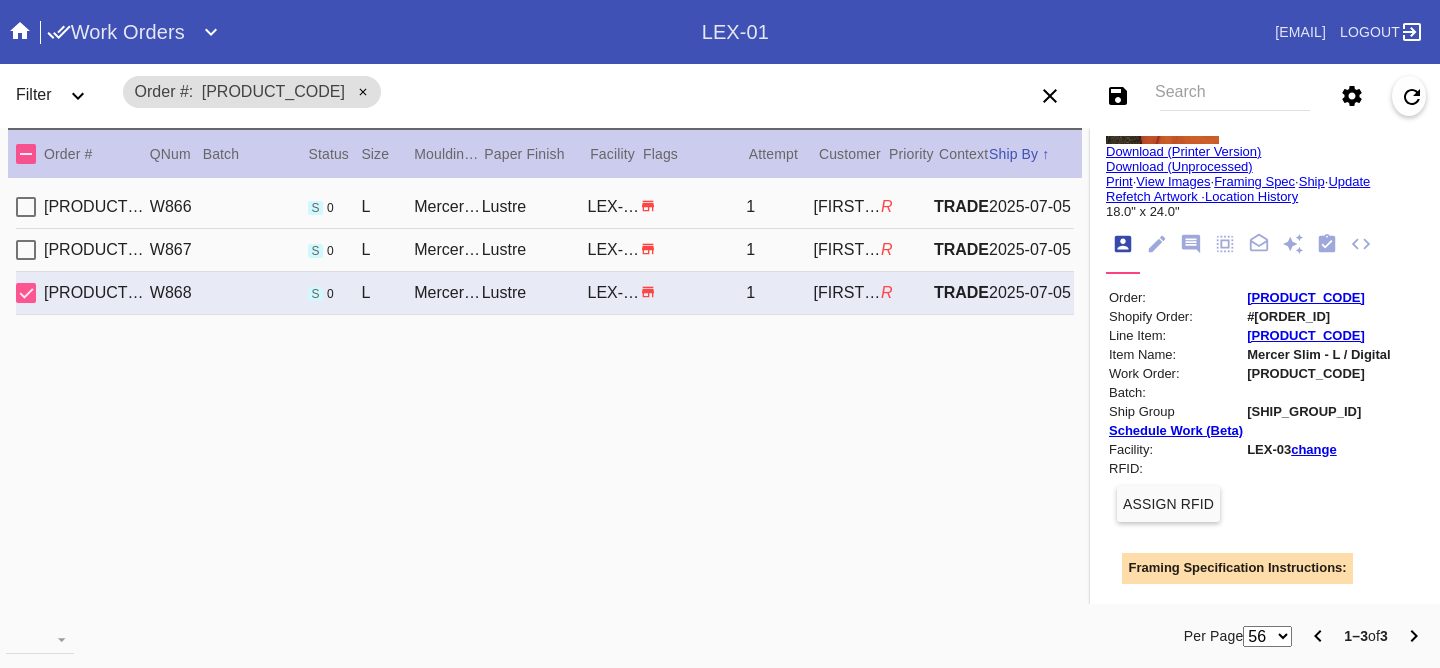 scroll, scrollTop: 0, scrollLeft: 0, axis: both 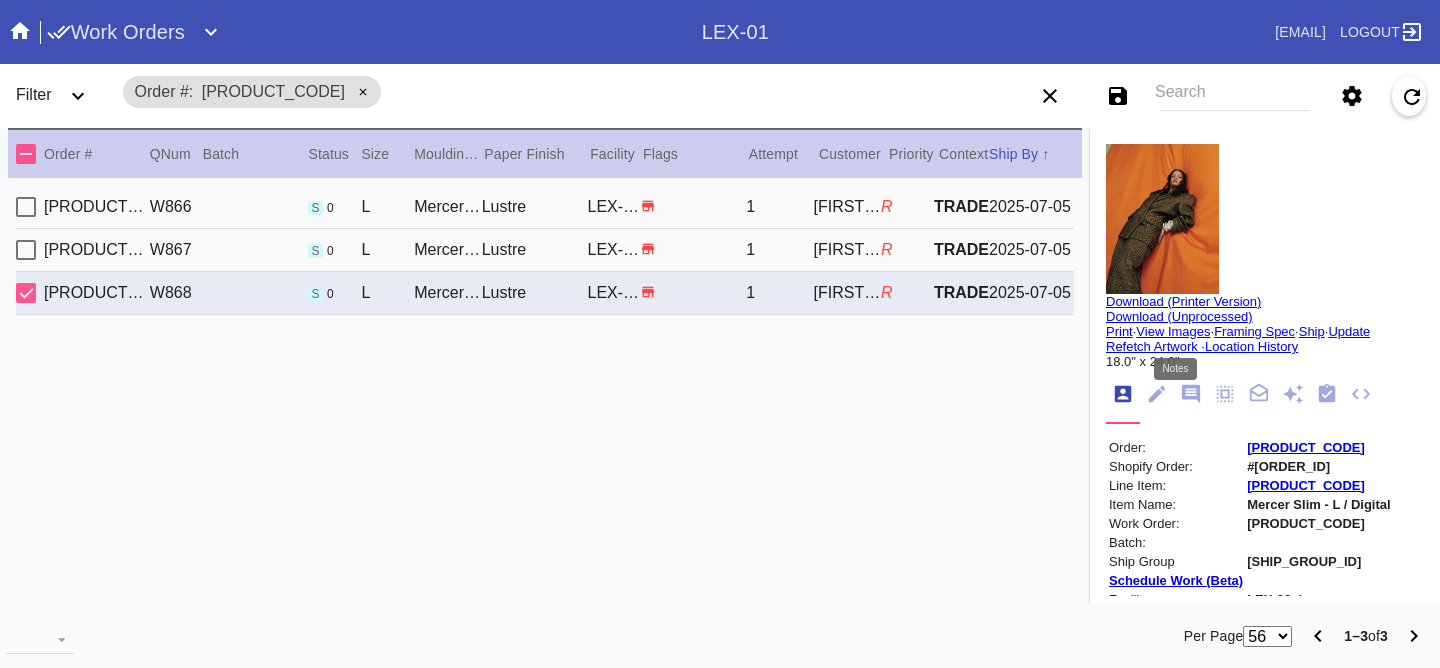 click at bounding box center (1191, 394) 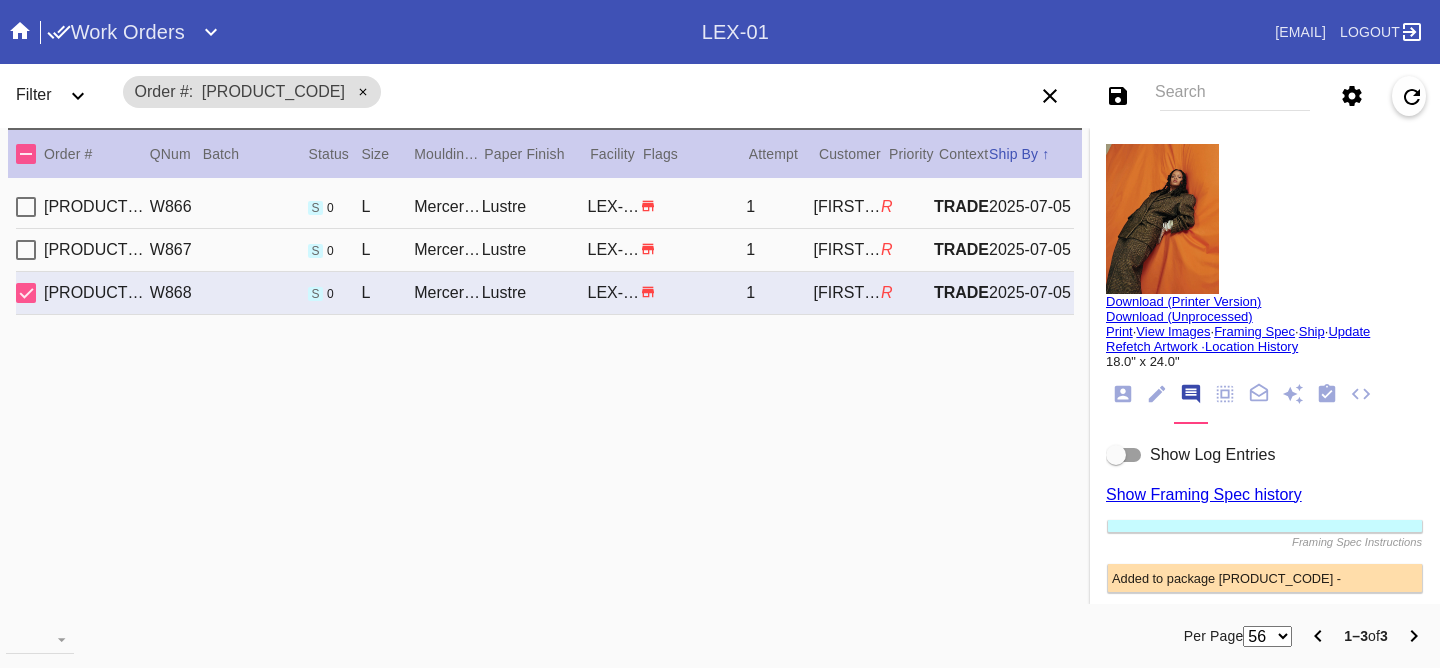 click on "Show Log Entries" at bounding box center [1212, 455] 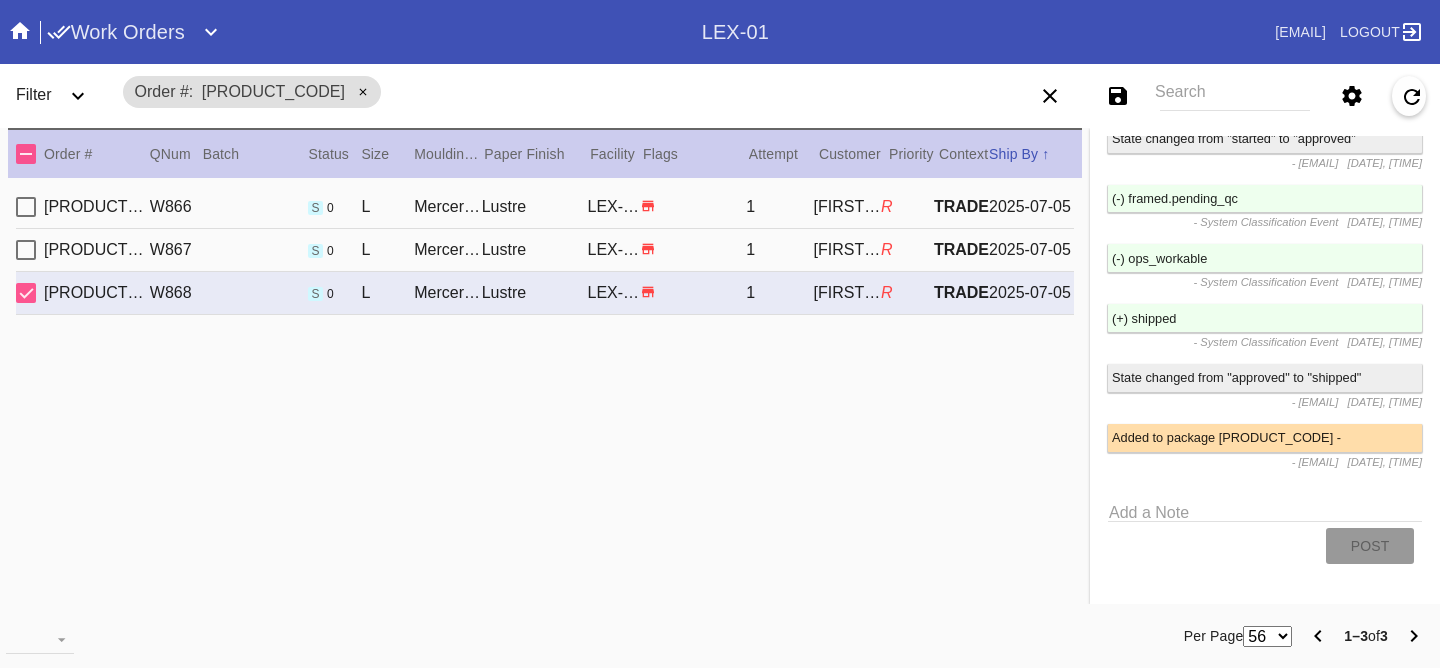 scroll, scrollTop: 3226, scrollLeft: 0, axis: vertical 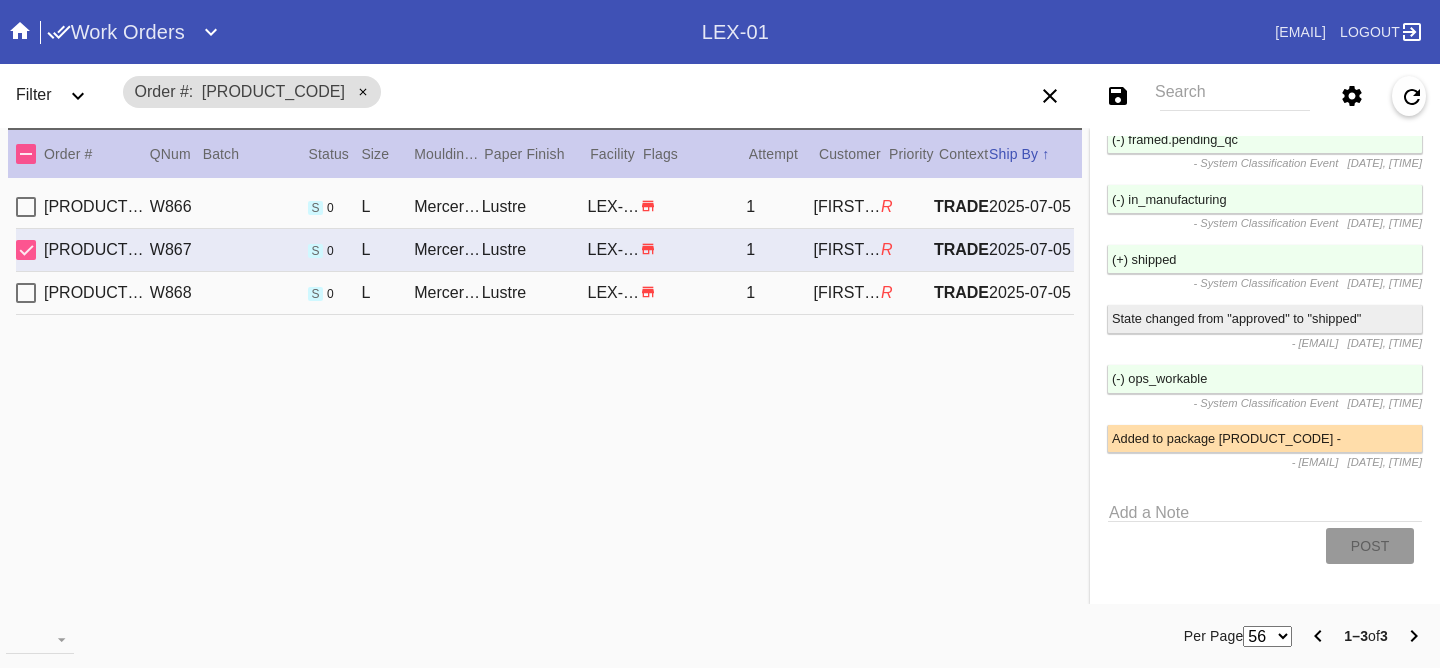 click on "2025-07-05" at bounding box center (1031, 207) 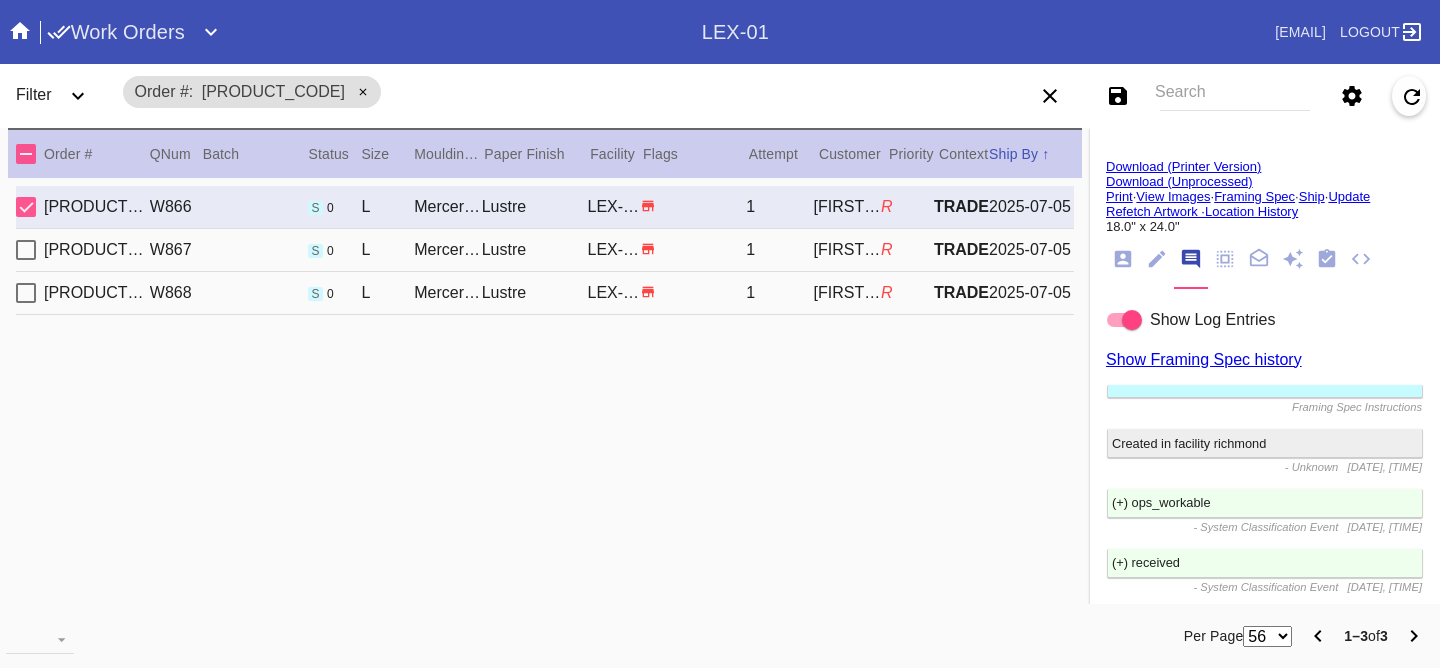 scroll, scrollTop: 3226, scrollLeft: 0, axis: vertical 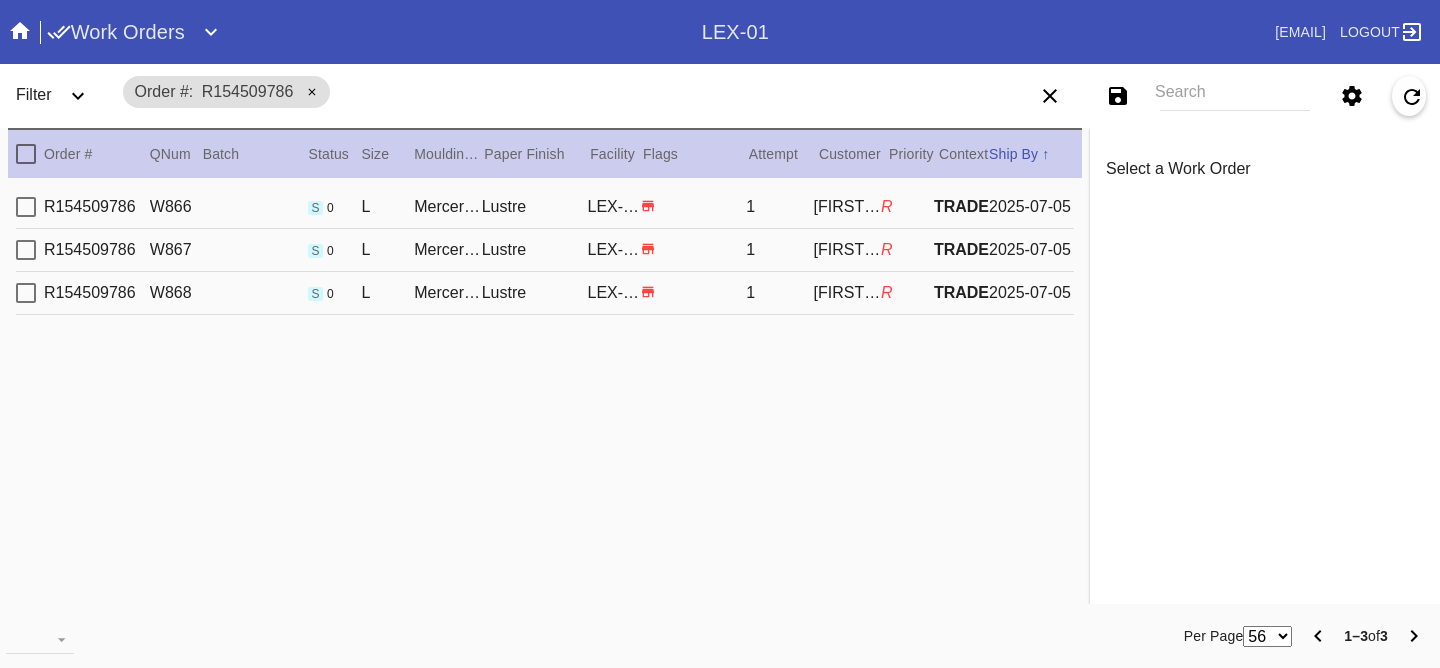 click on "2025-07-05" at bounding box center [1031, 207] 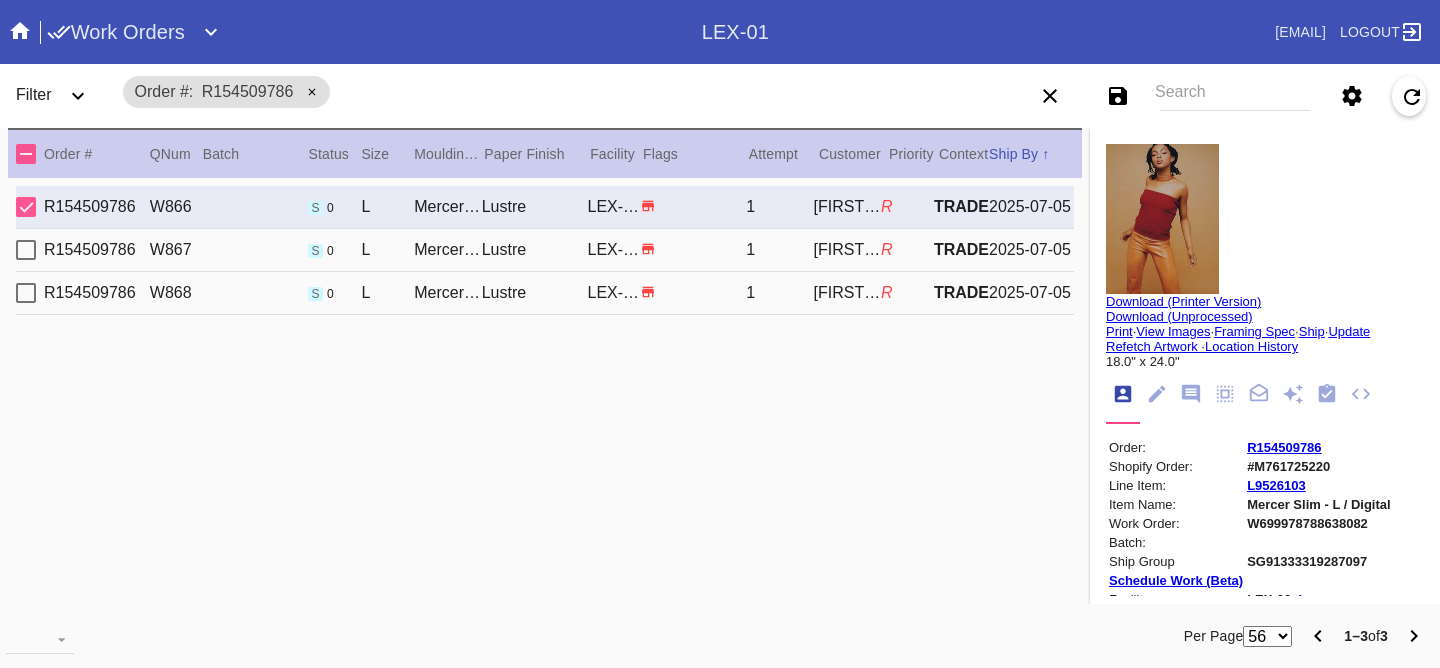 click at bounding box center (1191, 394) 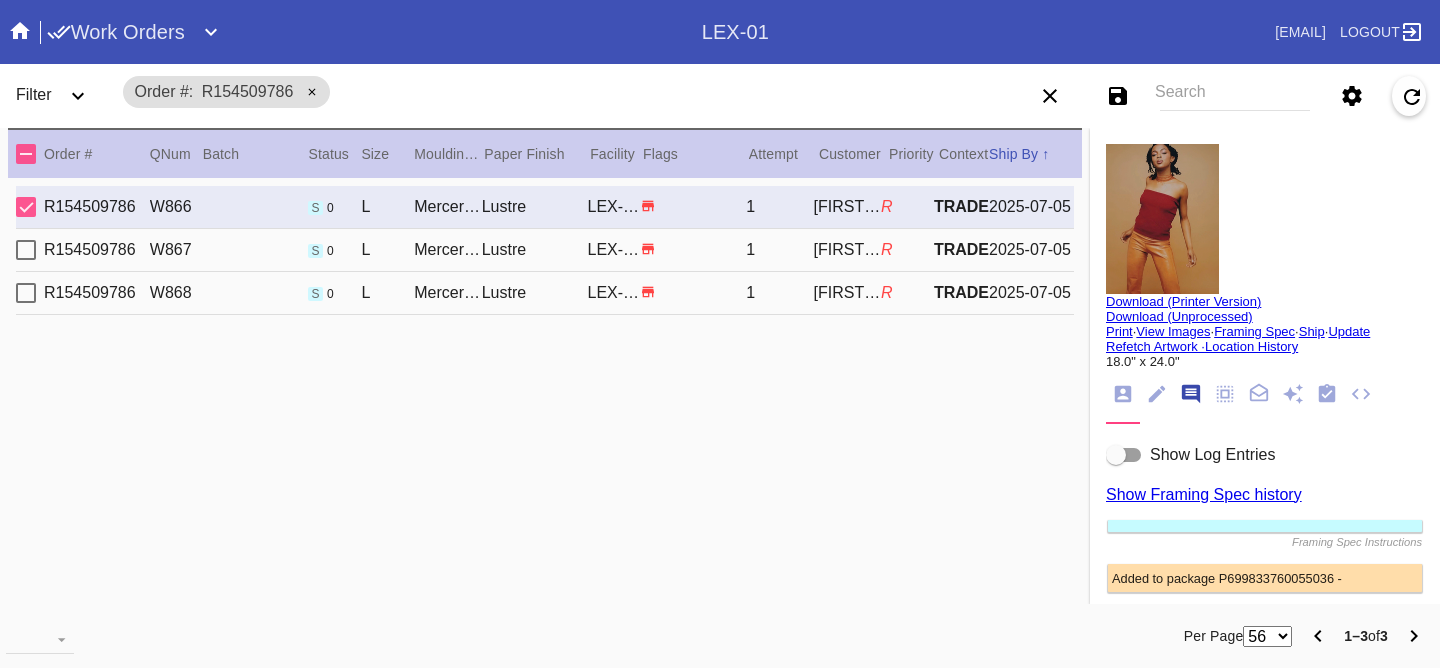 scroll, scrollTop: 123, scrollLeft: 0, axis: vertical 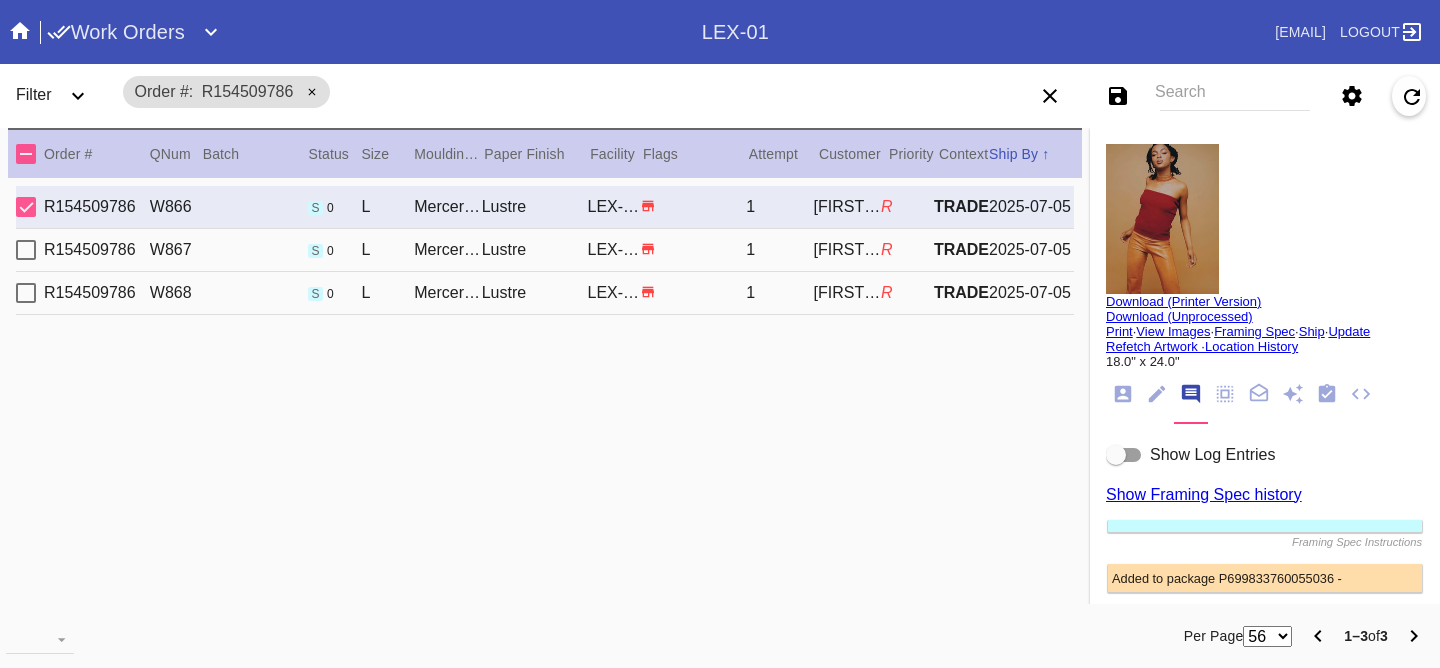 click on "Show Log Entries
Show Framing Spec history
Framing Spec Instructions
Added to package P699833760055036 -
- [EMAIL]
[DATE], [TIME]
Add a Note
Post" at bounding box center (1265, 576) 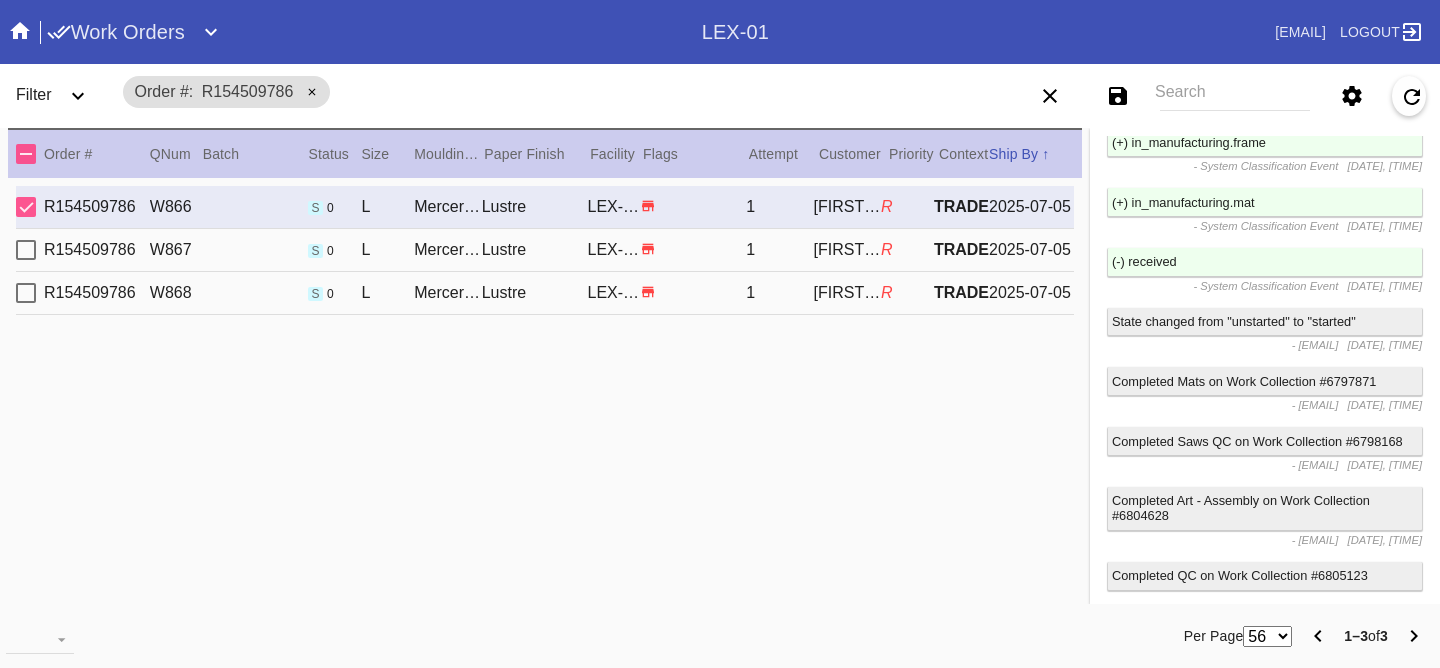 scroll, scrollTop: 3226, scrollLeft: 0, axis: vertical 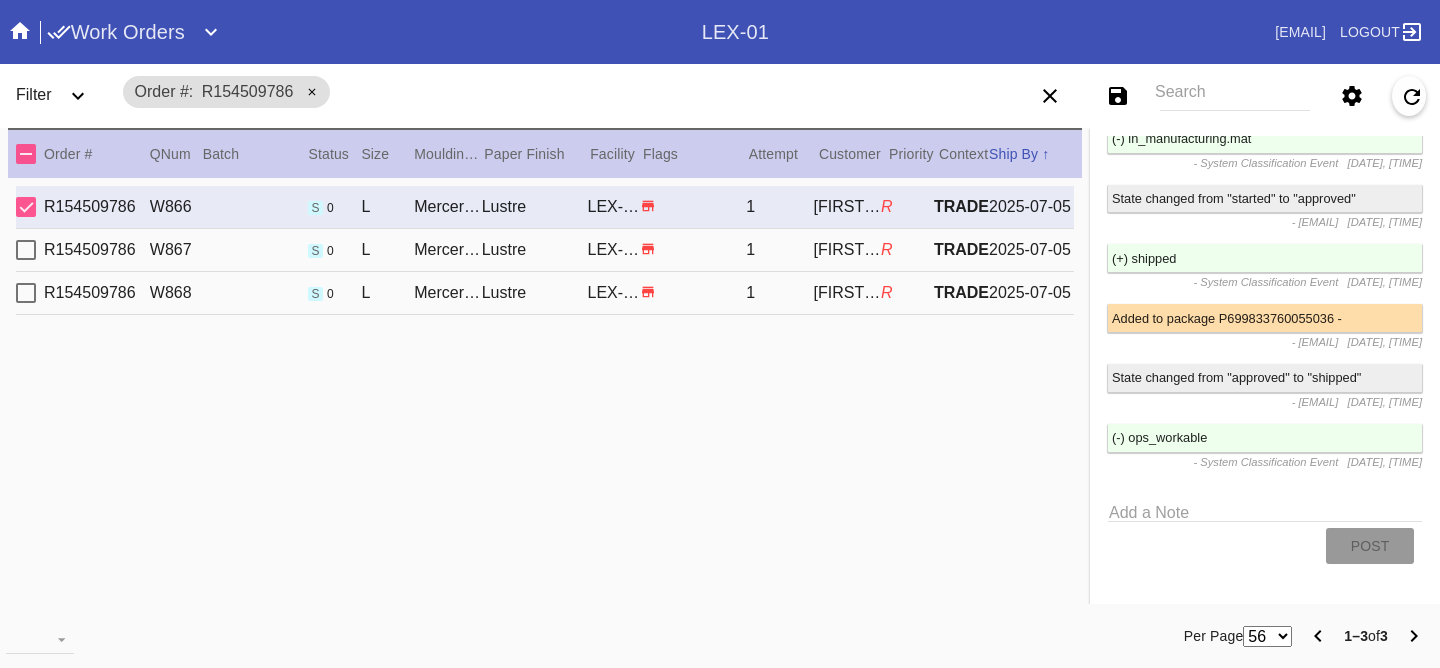 click on "TRADE" at bounding box center (961, 206) 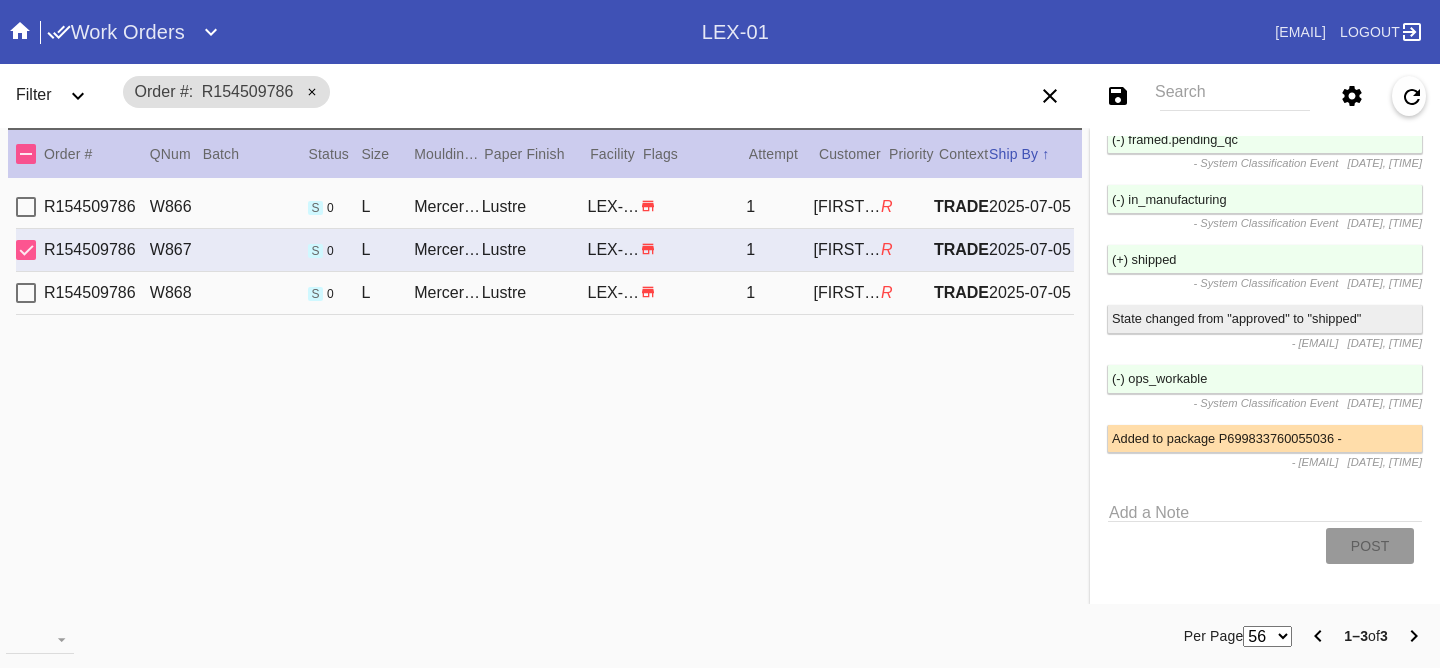 click on "2025-07-05" at bounding box center [1031, 207] 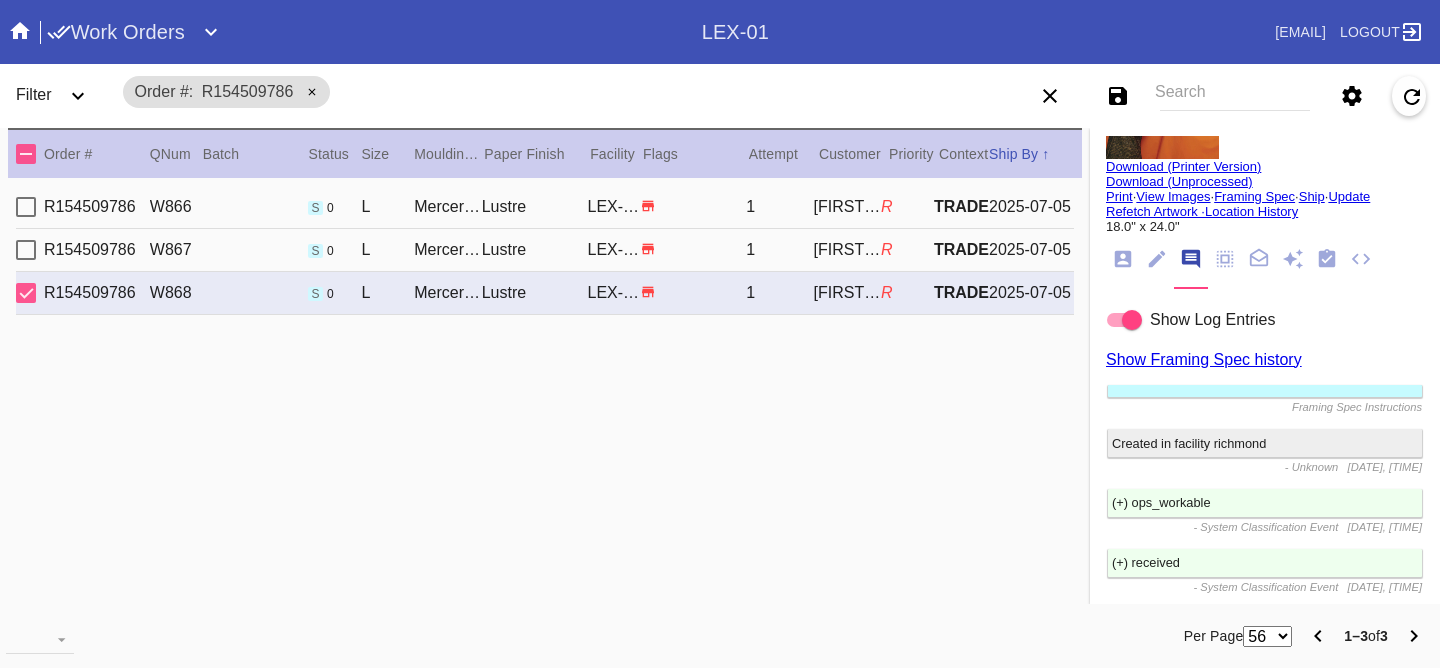 scroll, scrollTop: 3226, scrollLeft: 0, axis: vertical 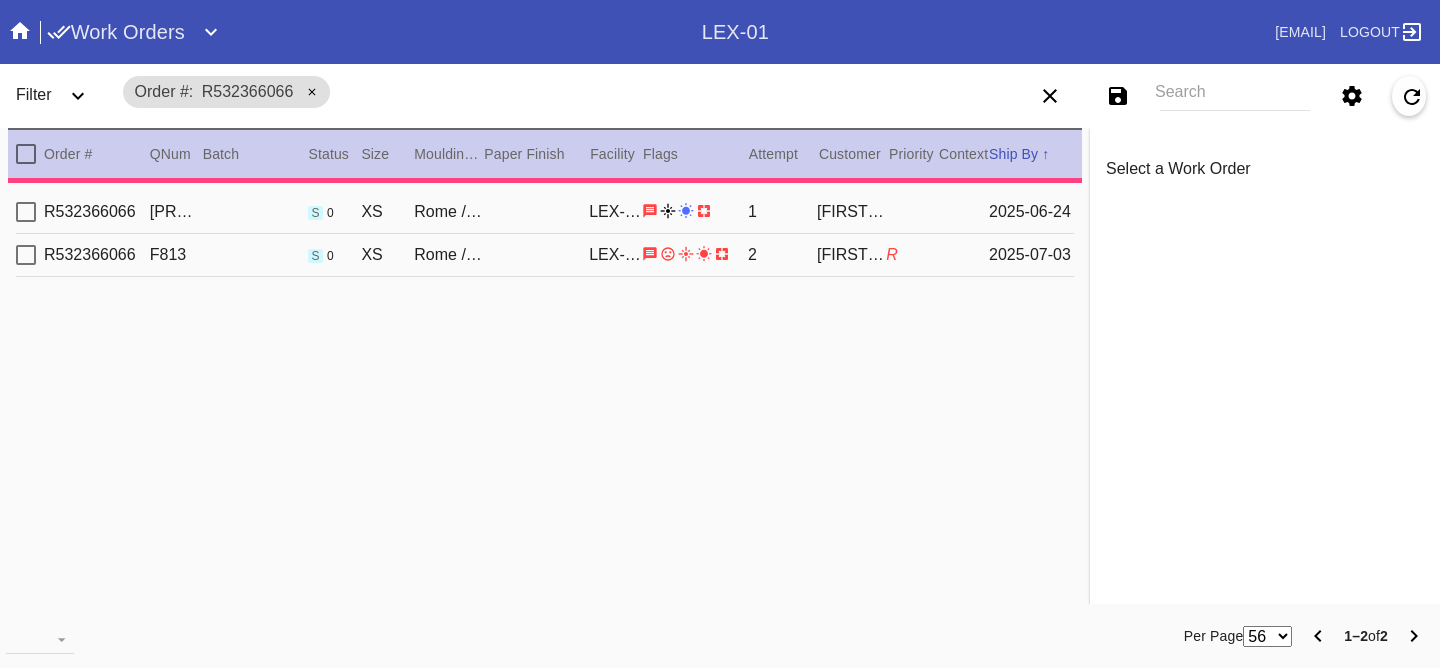 click on "[PRODUCT_CODE] [PRODUCT_CODE] s 0 XS Rome / White LEX-01 1 [FIRST] [LAST]
[DATE] [PRODUCT_CODE] [PRODUCT_CODE] s 0 XS Rome / White LEX-01 2 [FIRST] [LAST]
R
[DATE]" at bounding box center (545, 405) 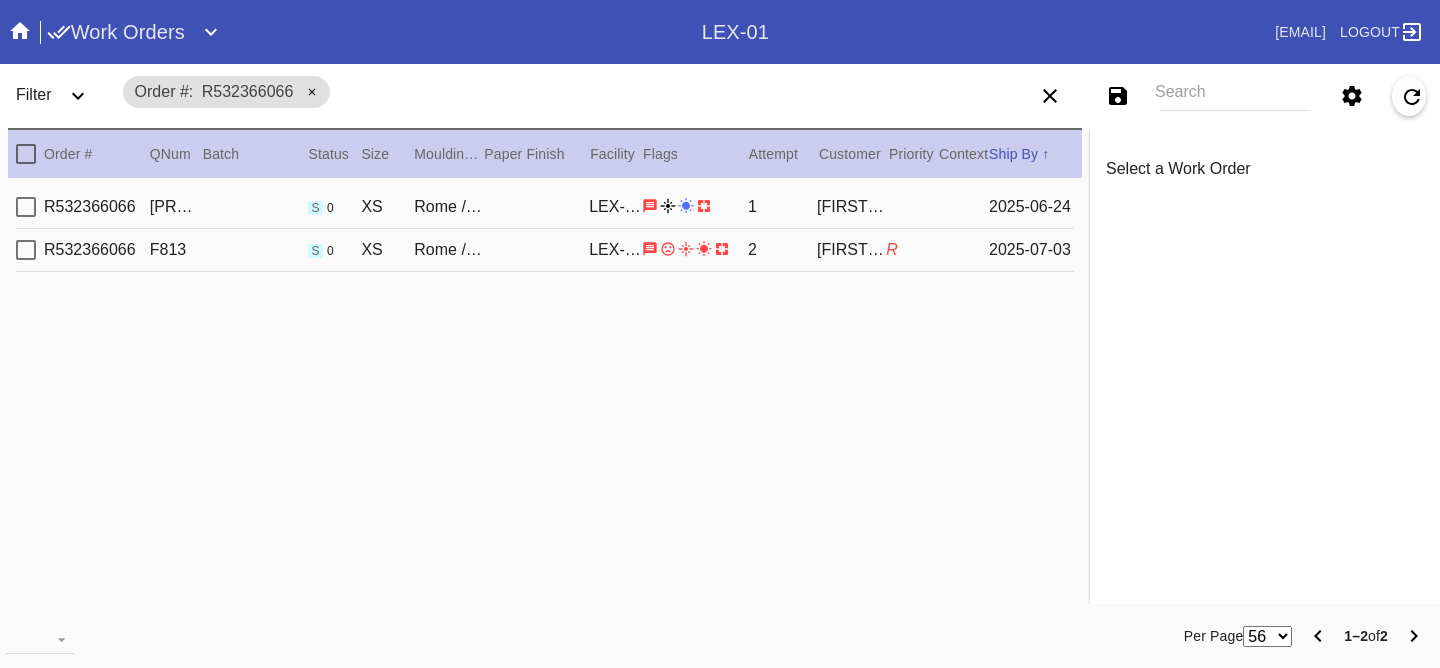 click on "2025-07-03" at bounding box center [1031, 207] 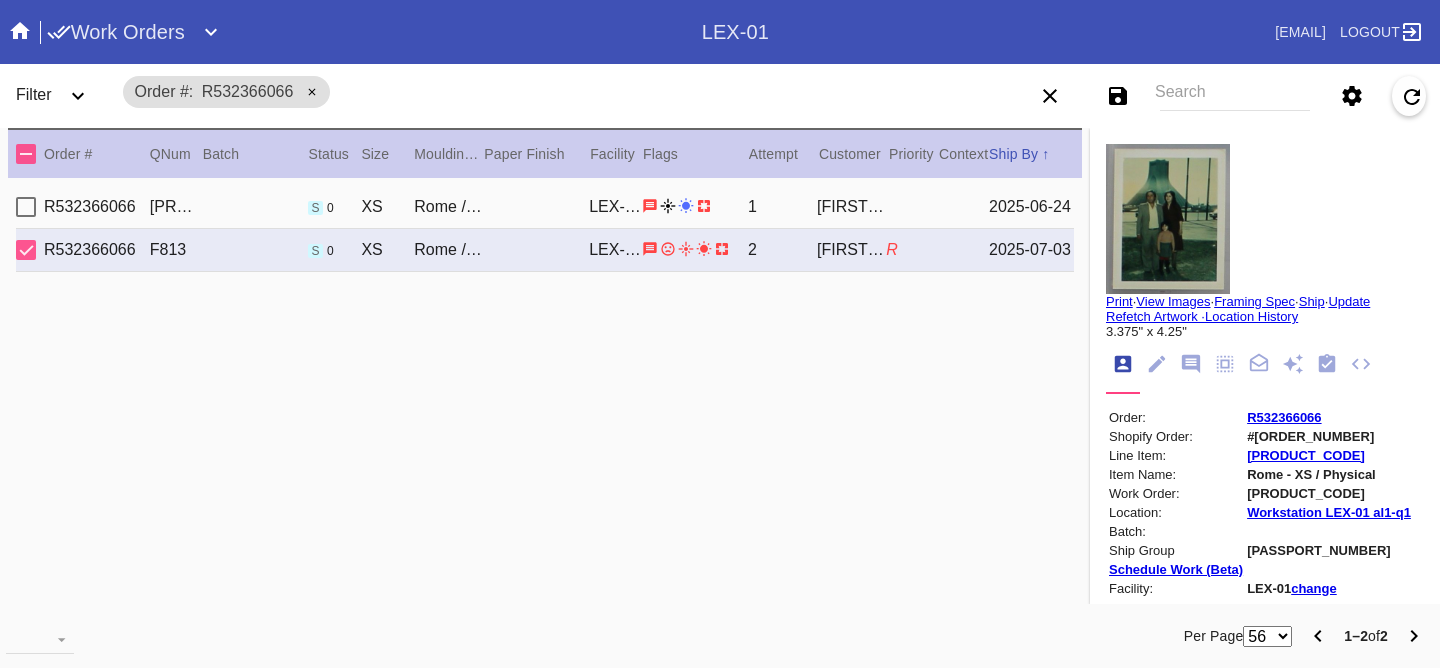 click on "R532366066 M388 s   0 XS Rome / White LEX-01 1 Tannaz Mirhosseini
2025-06-24" at bounding box center (545, 207) 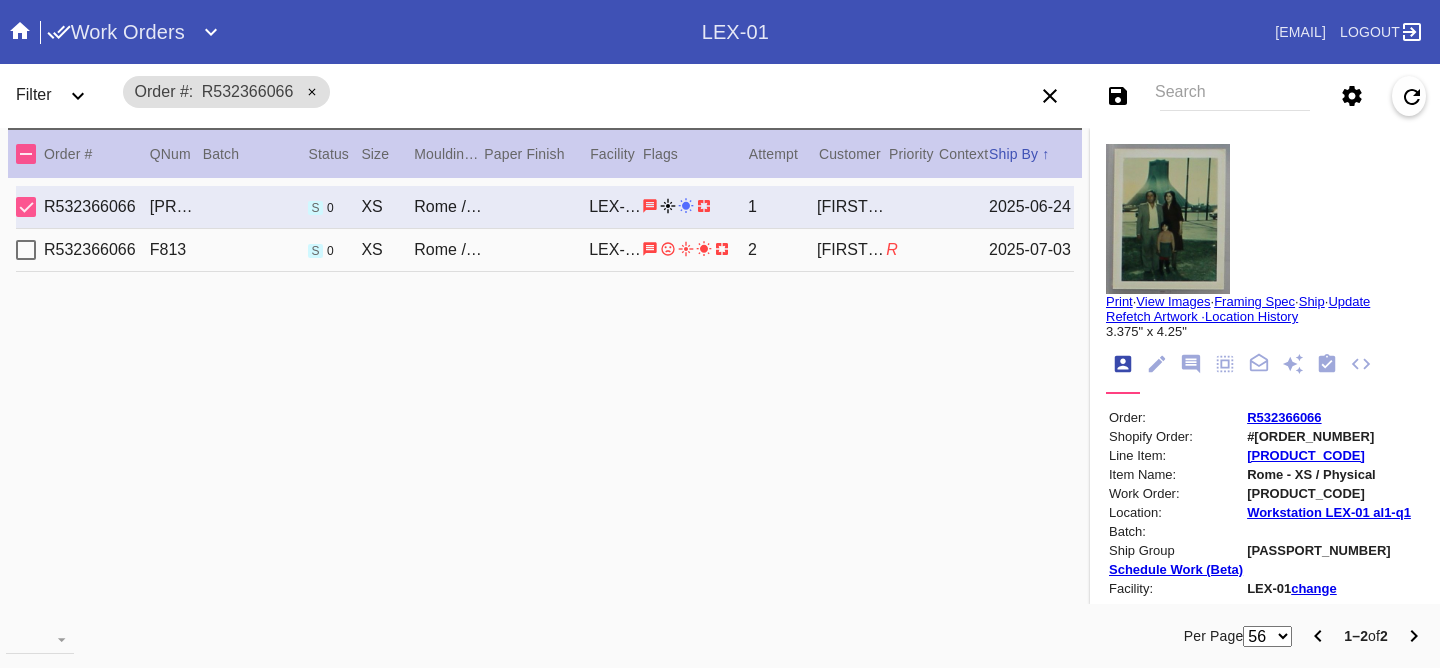 click on "R532366066 F813 s   0 XS Rome / White LEX-01 2 Tannaz Mirhosseini
R
2025-07-03" at bounding box center [545, 250] 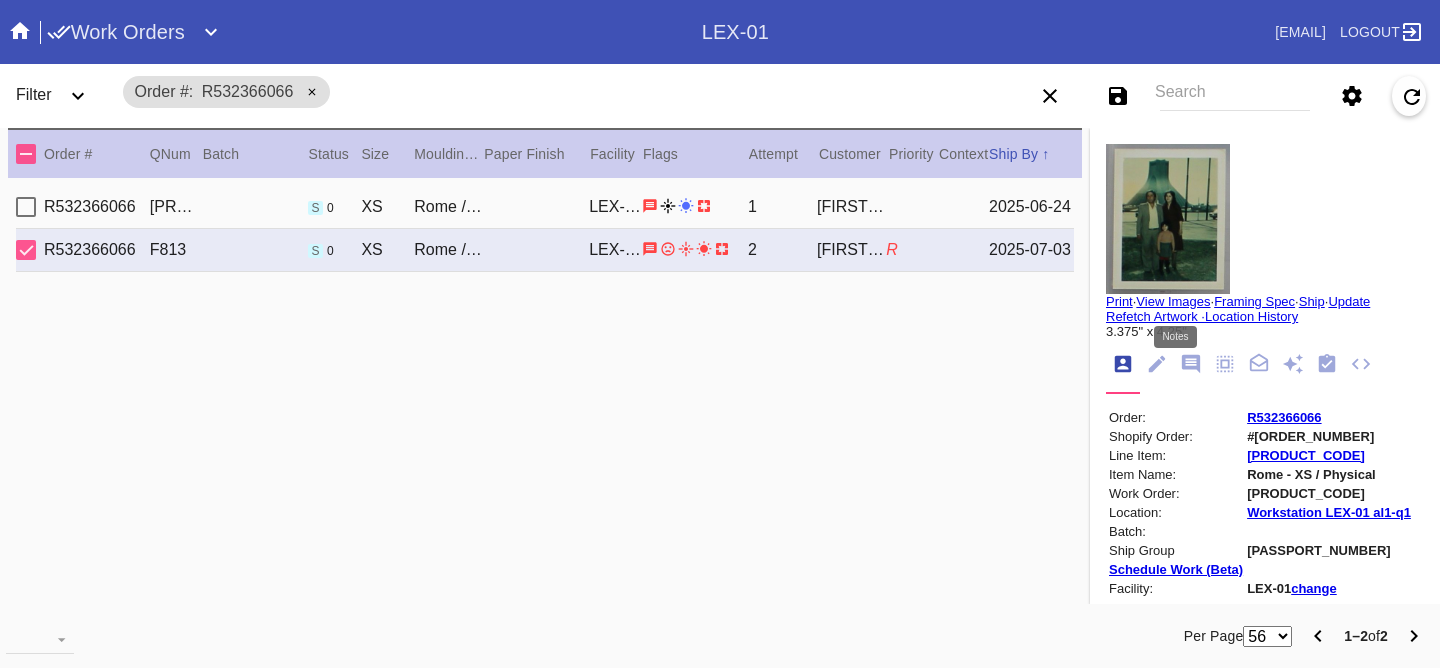 click at bounding box center [1191, 364] 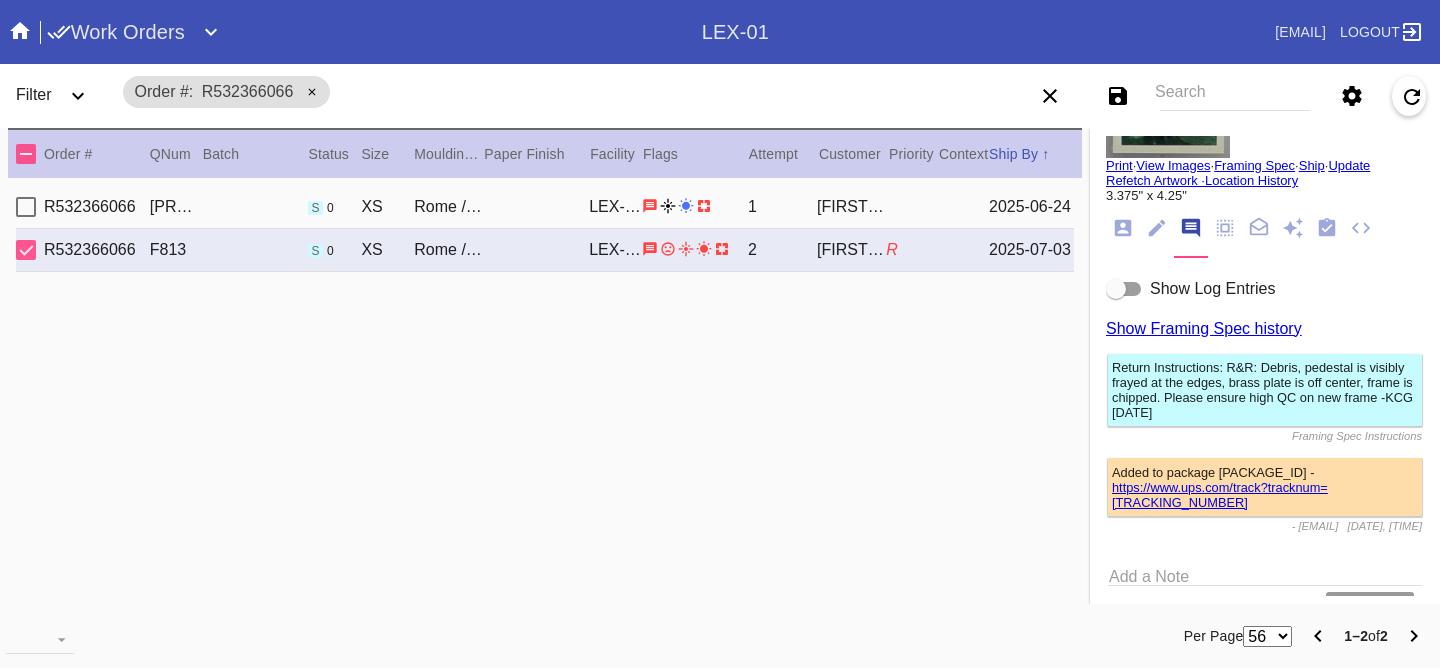 scroll, scrollTop: 207, scrollLeft: 0, axis: vertical 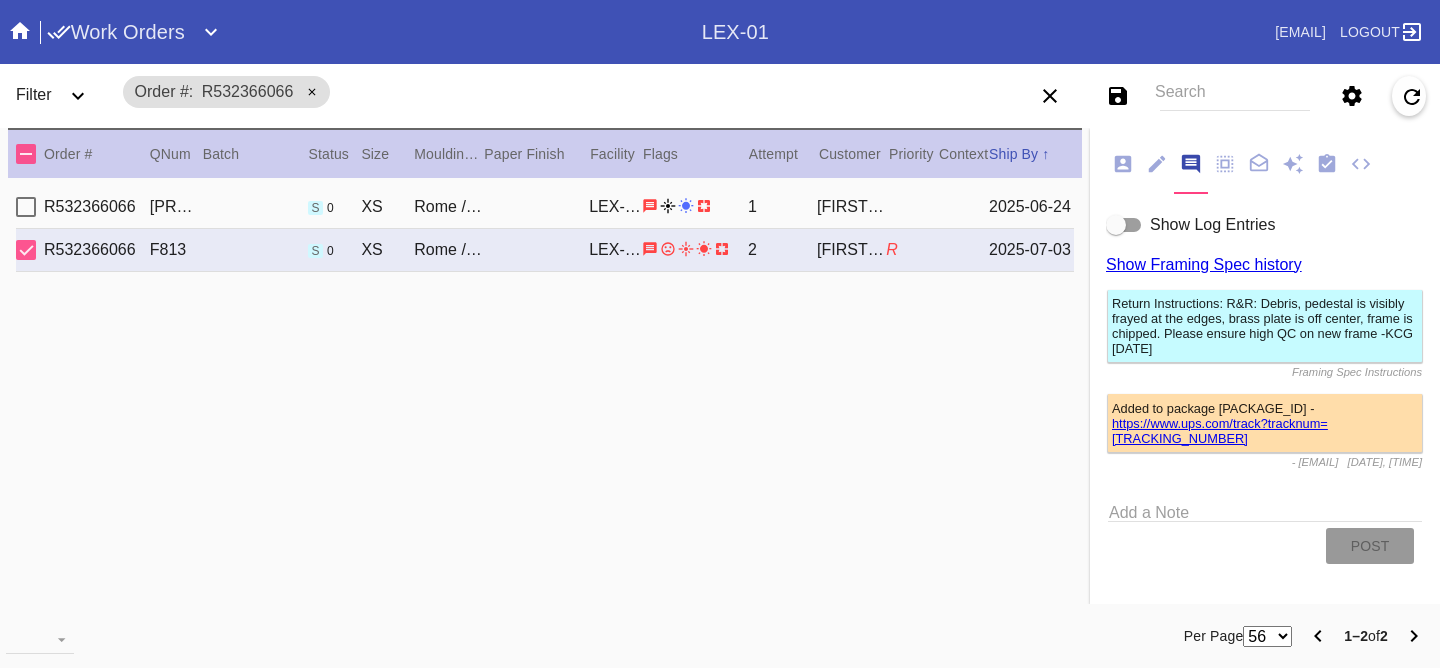 click at bounding box center (1123, 164) 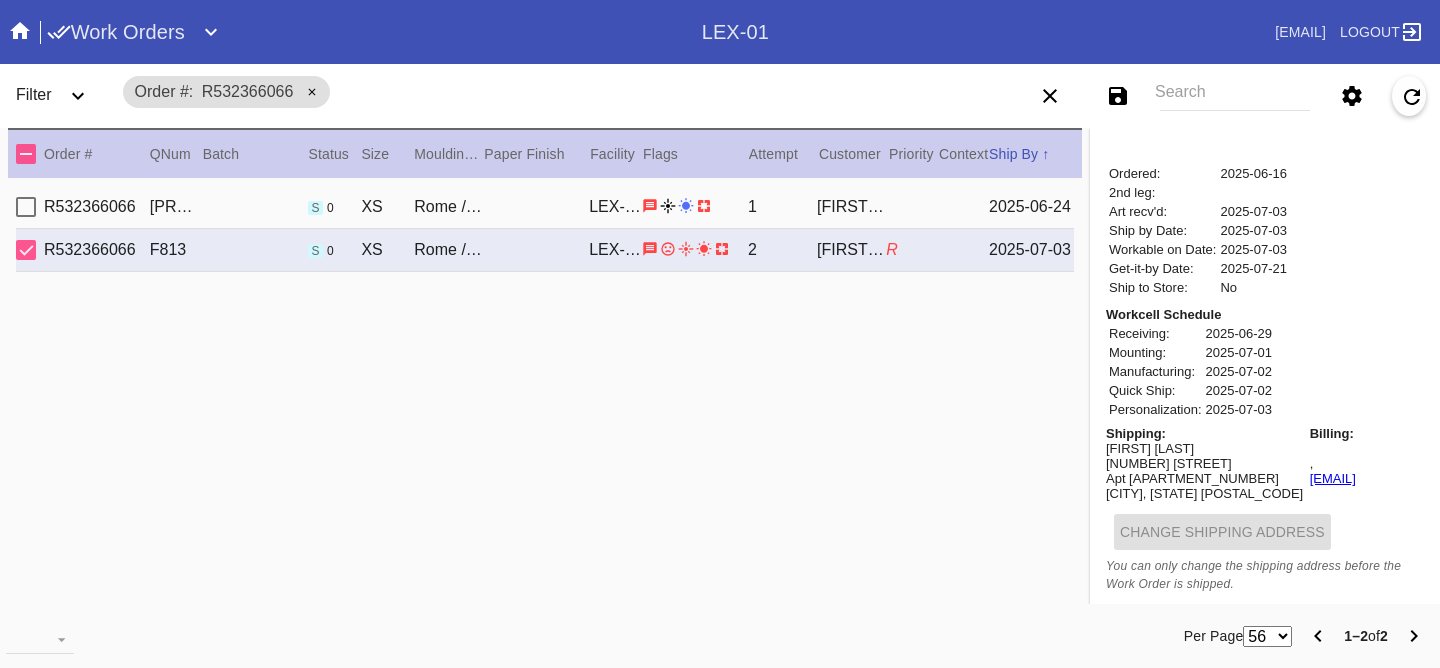 scroll, scrollTop: 791, scrollLeft: 0, axis: vertical 